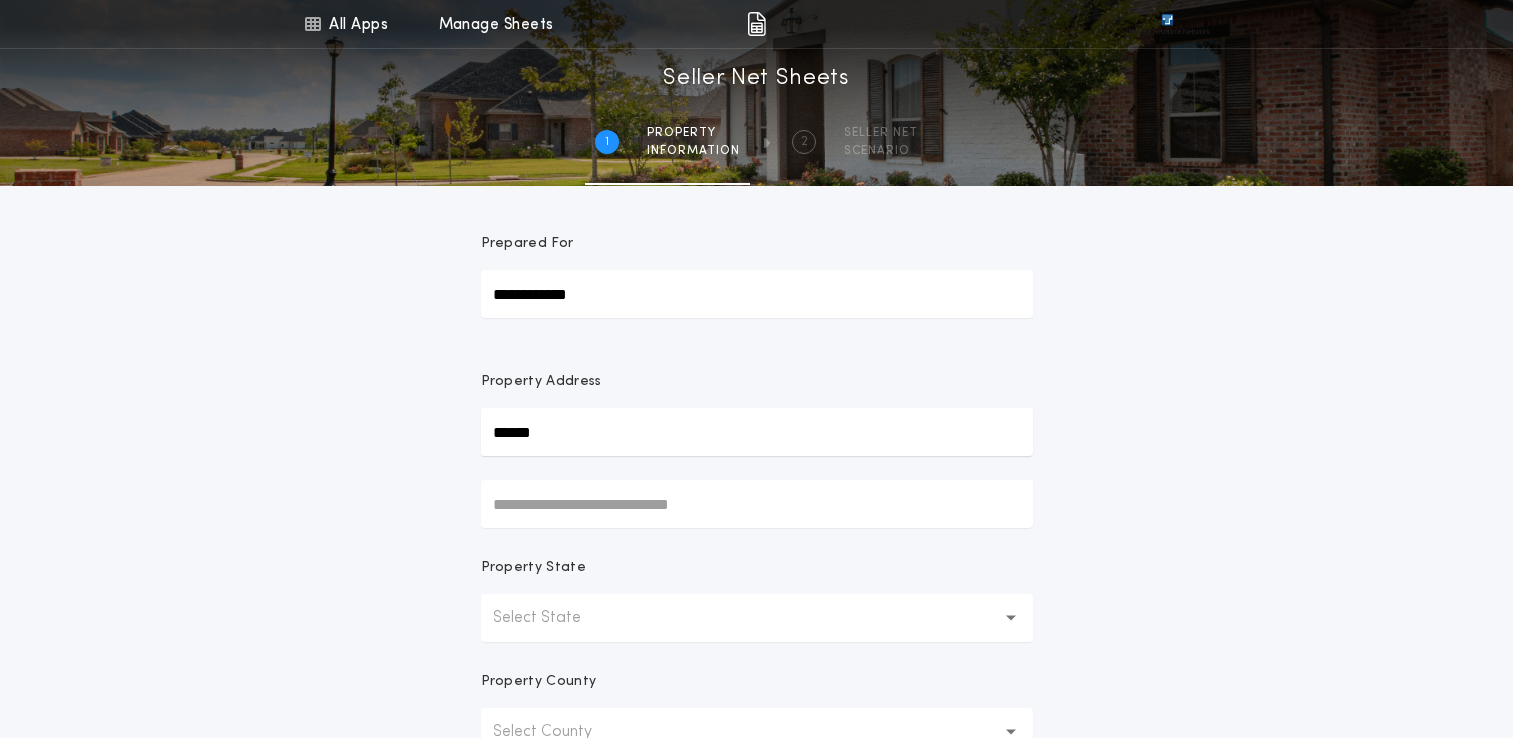 scroll, scrollTop: 0, scrollLeft: 0, axis: both 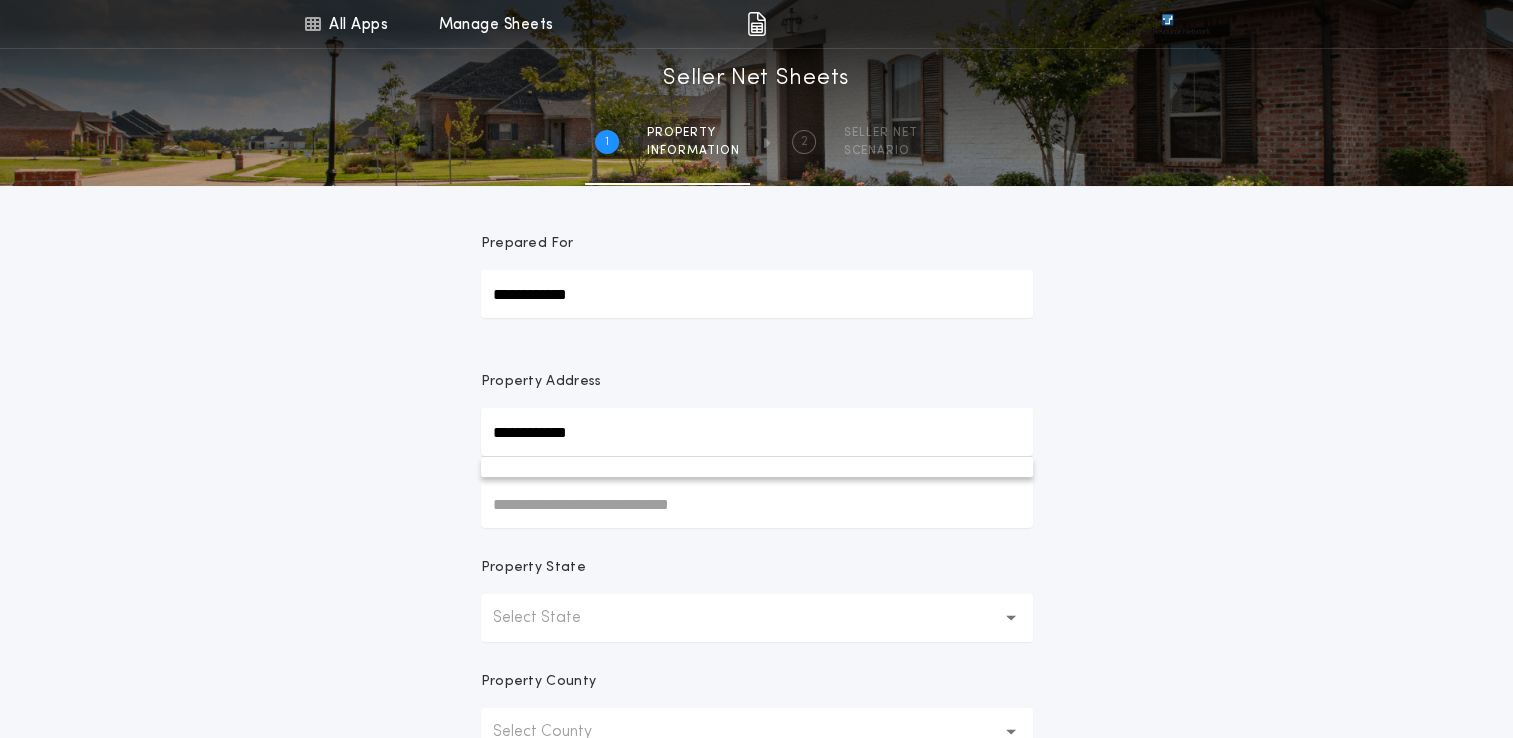 type on "**********" 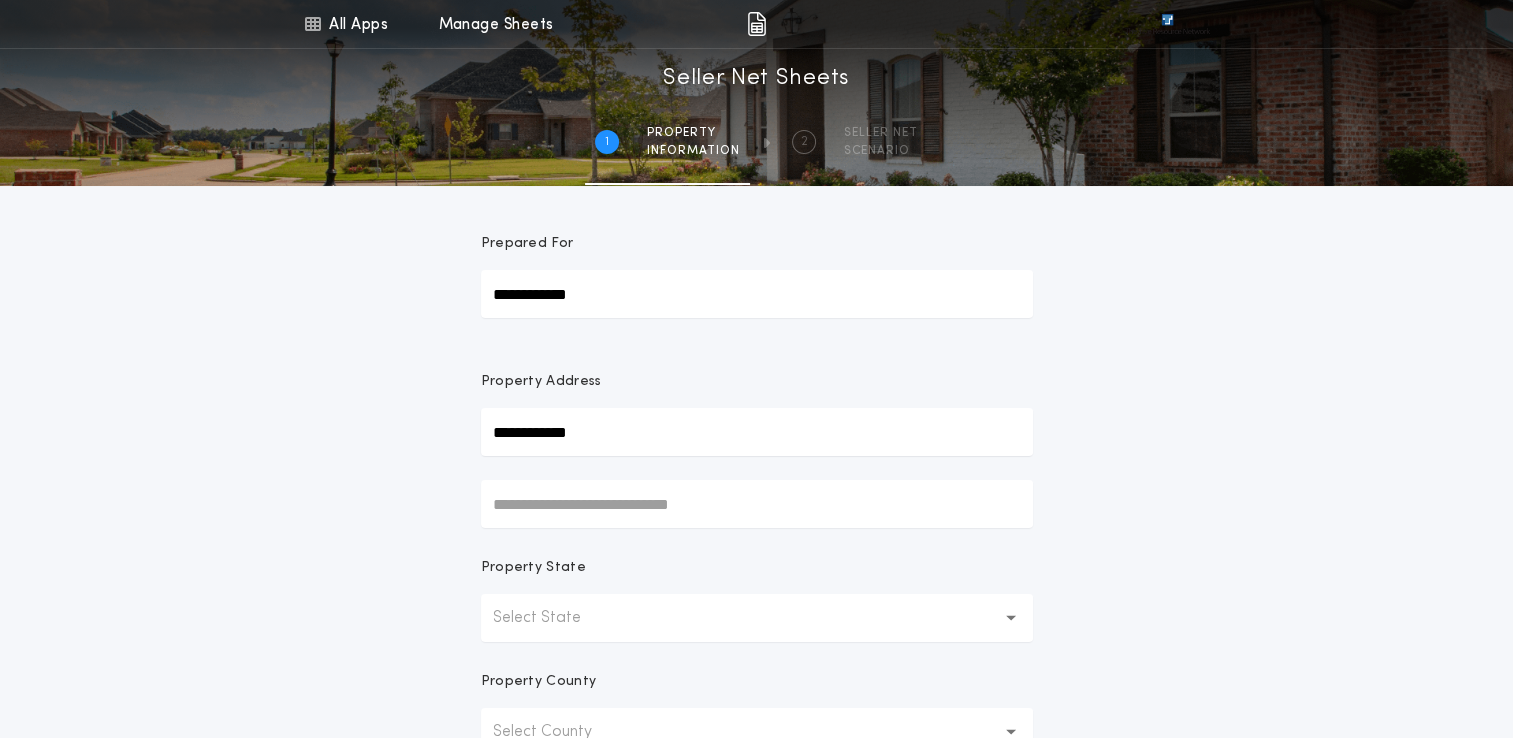 click on "Select State" at bounding box center [553, 618] 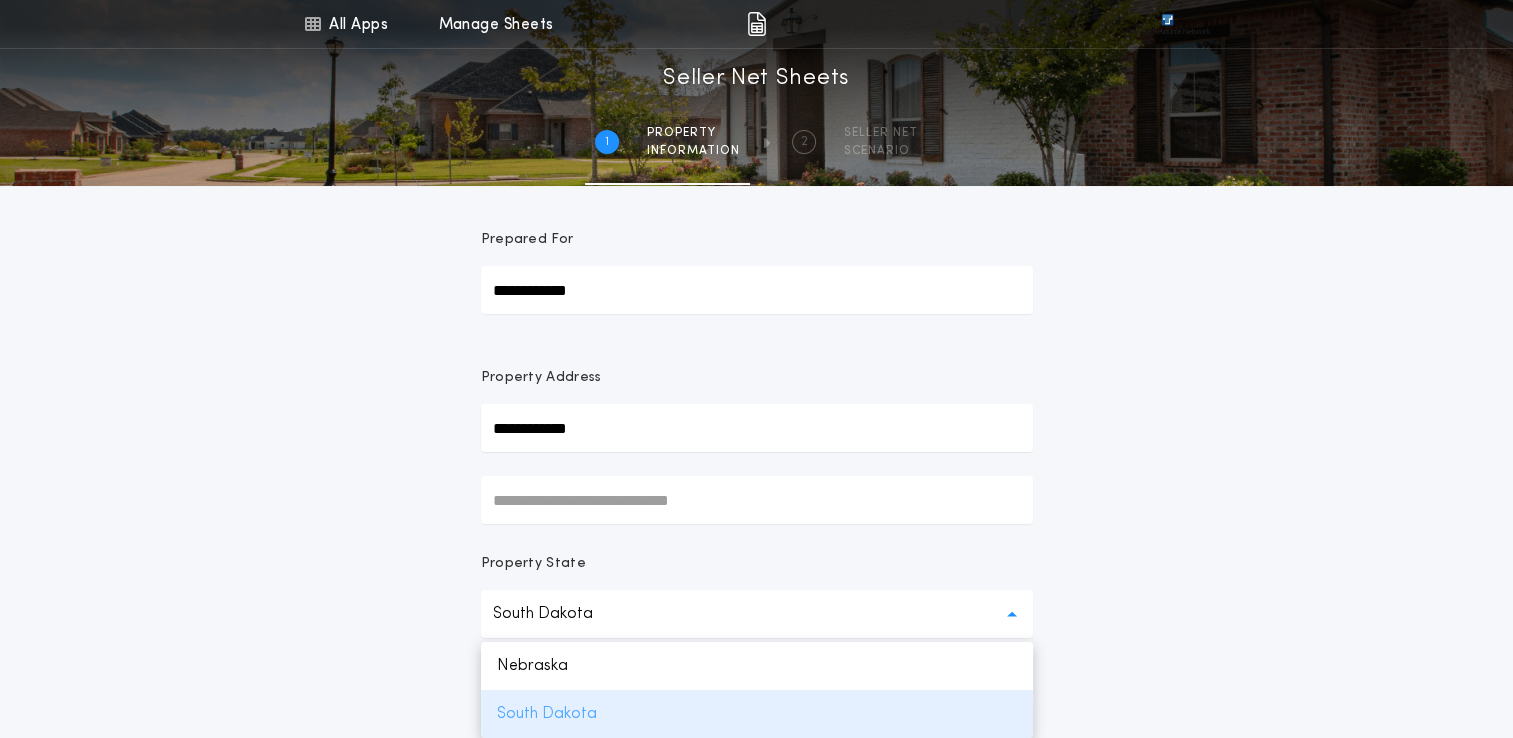 click on "South Dakota" at bounding box center (757, 714) 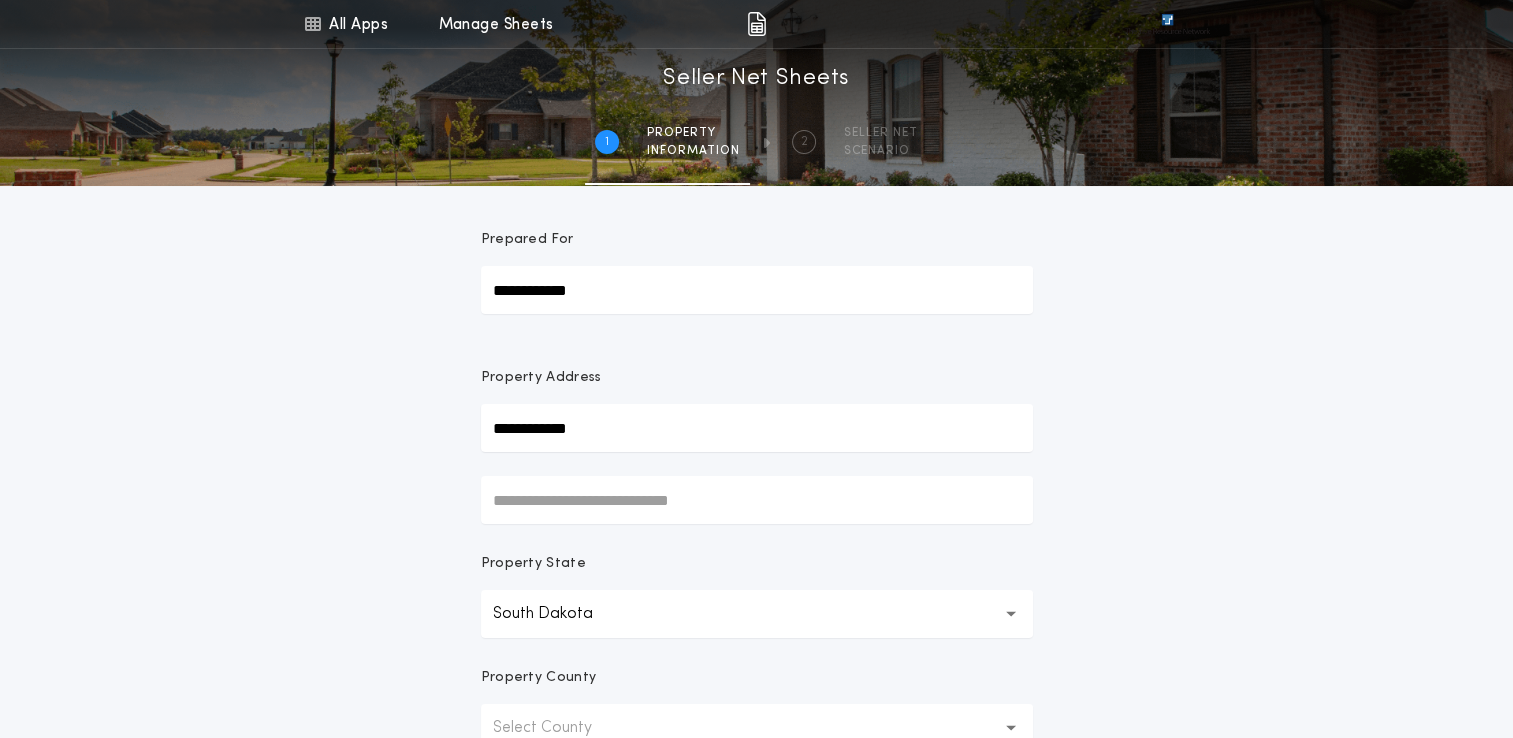 click on "**********" at bounding box center (756, 567) 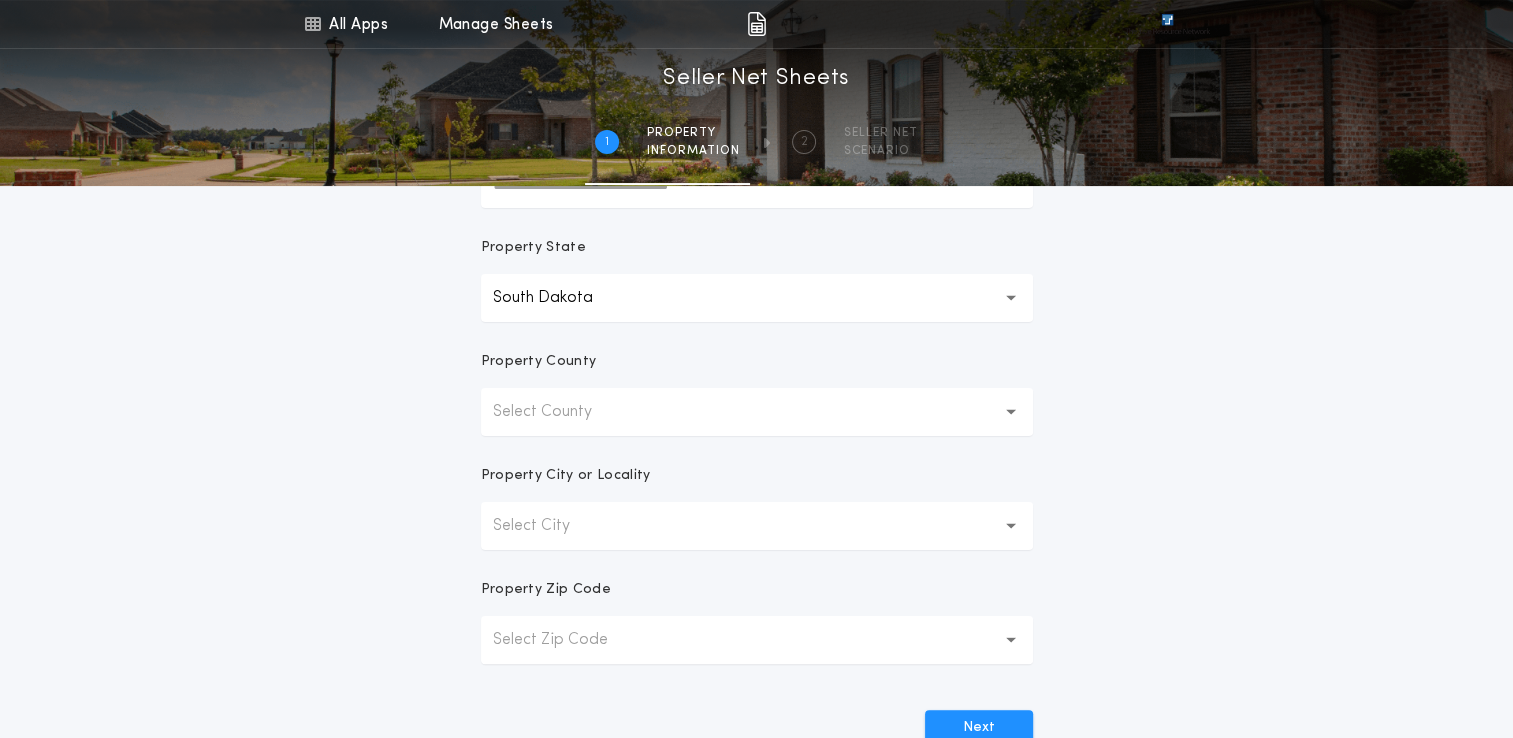 scroll, scrollTop: 320, scrollLeft: 0, axis: vertical 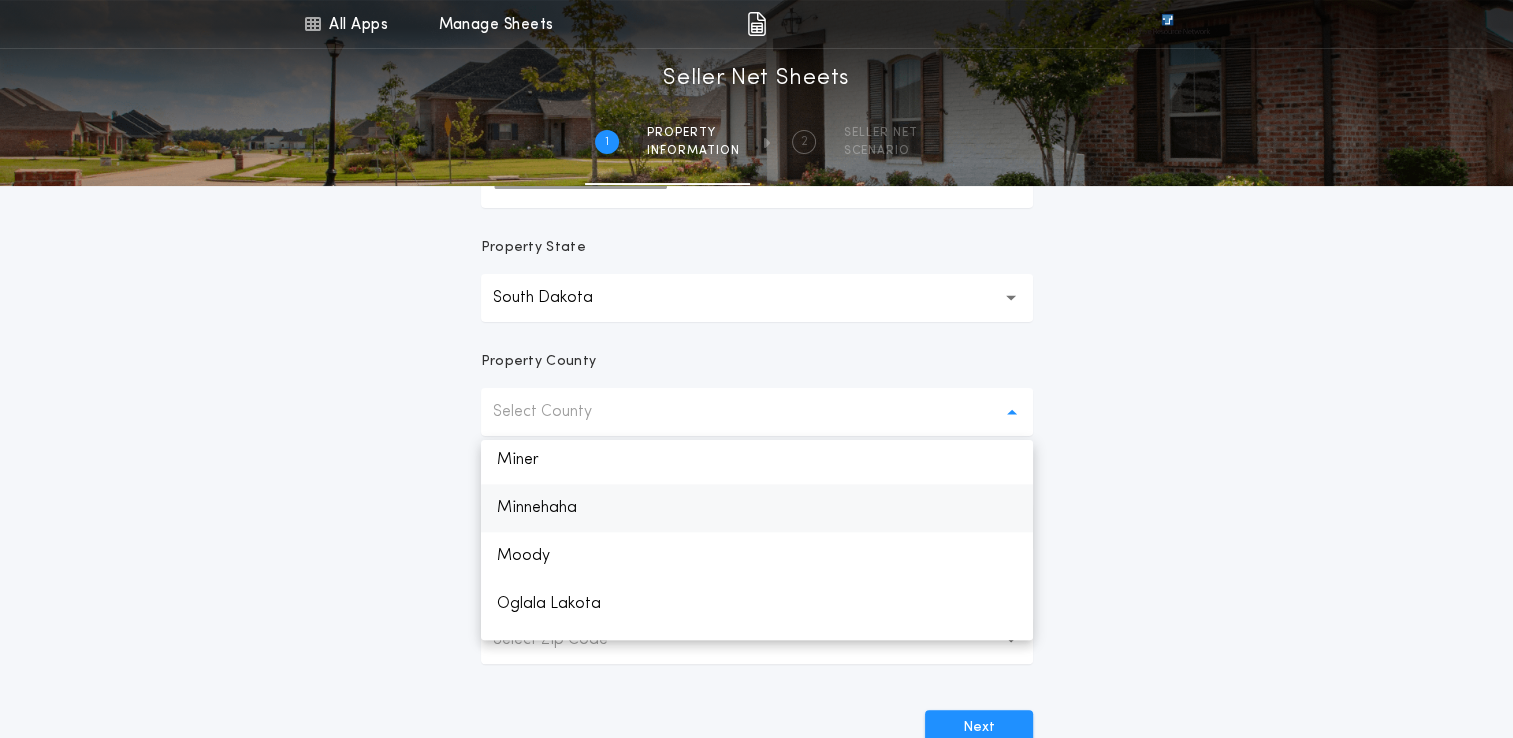 click on "Minnehaha" at bounding box center (757, 508) 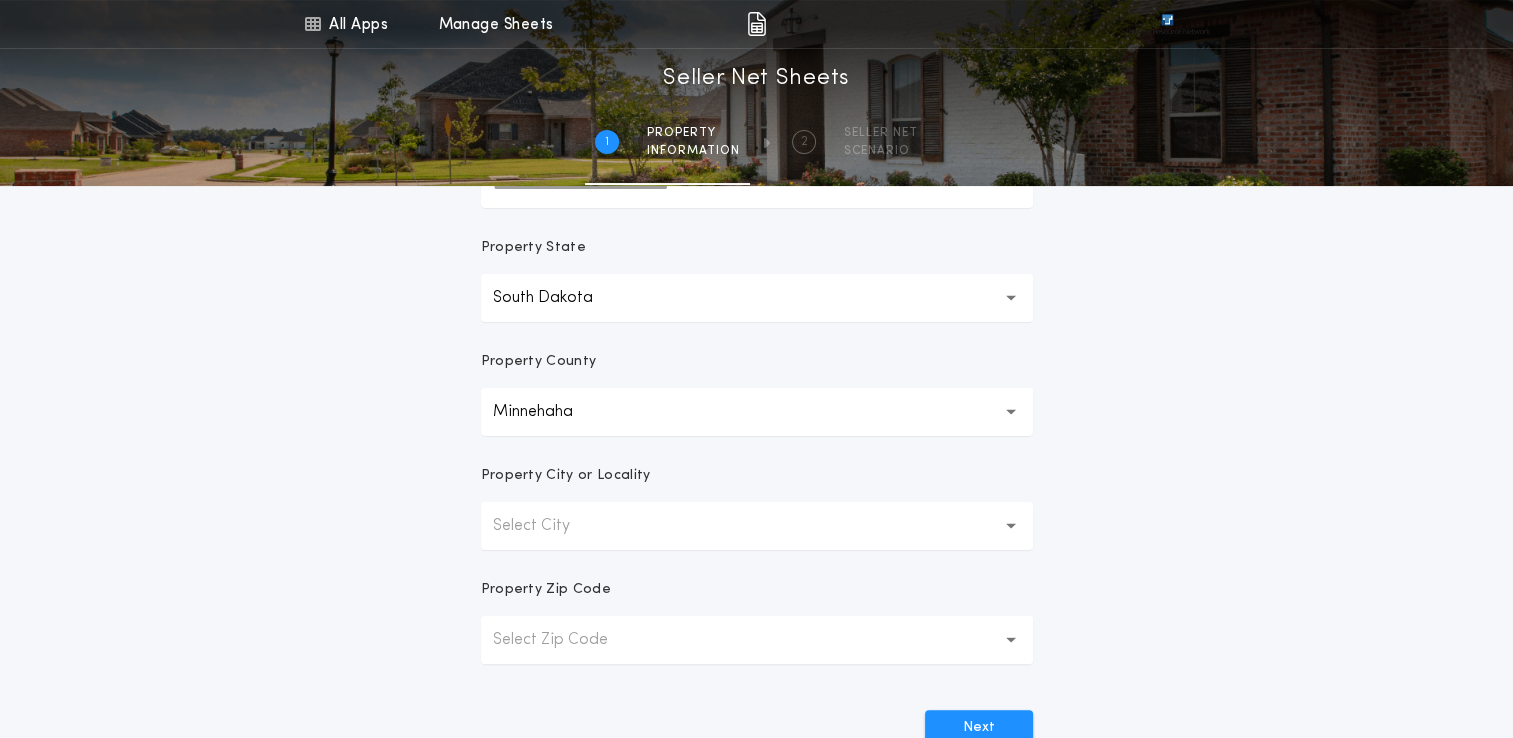 click on "Select City" at bounding box center (547, 526) 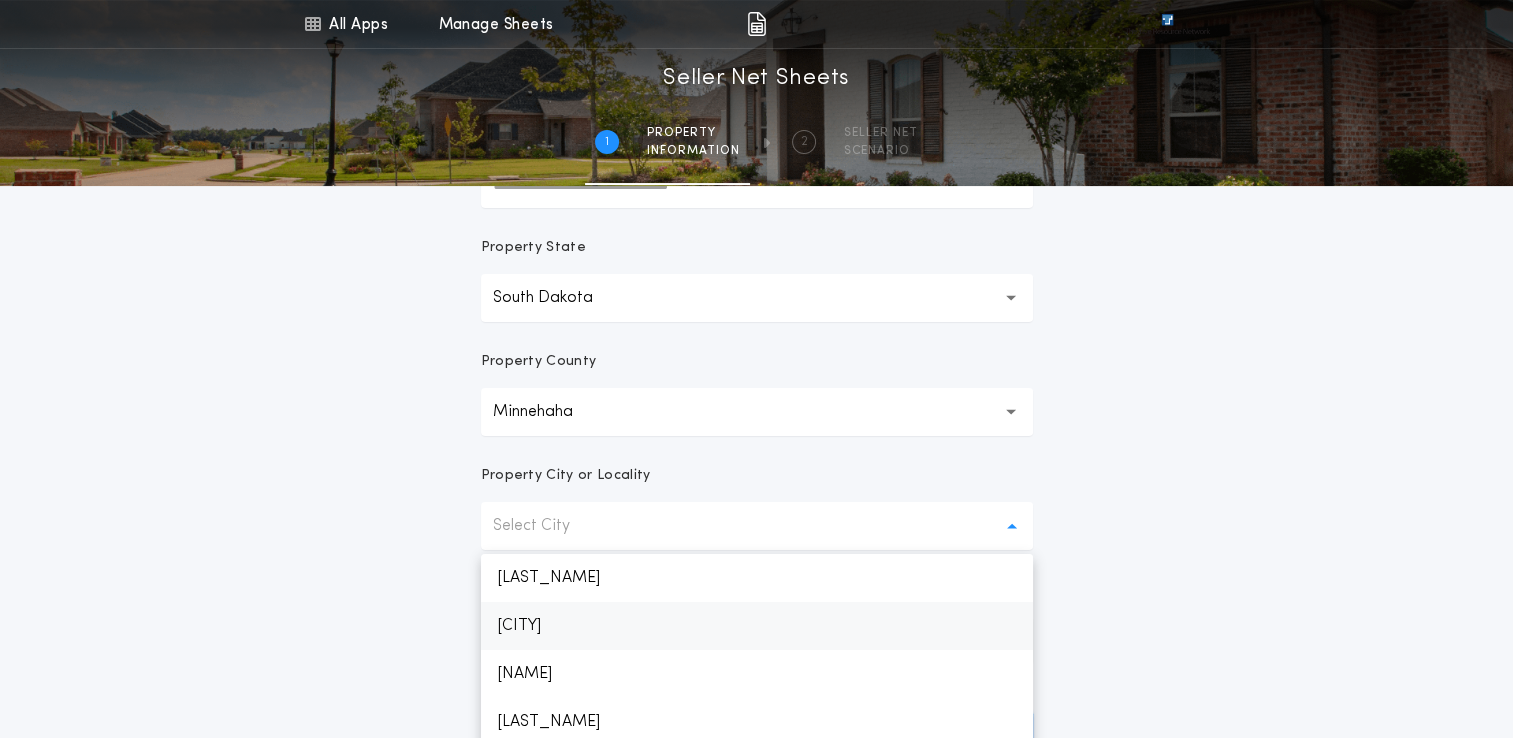 click on "[CITY]" at bounding box center [757, 626] 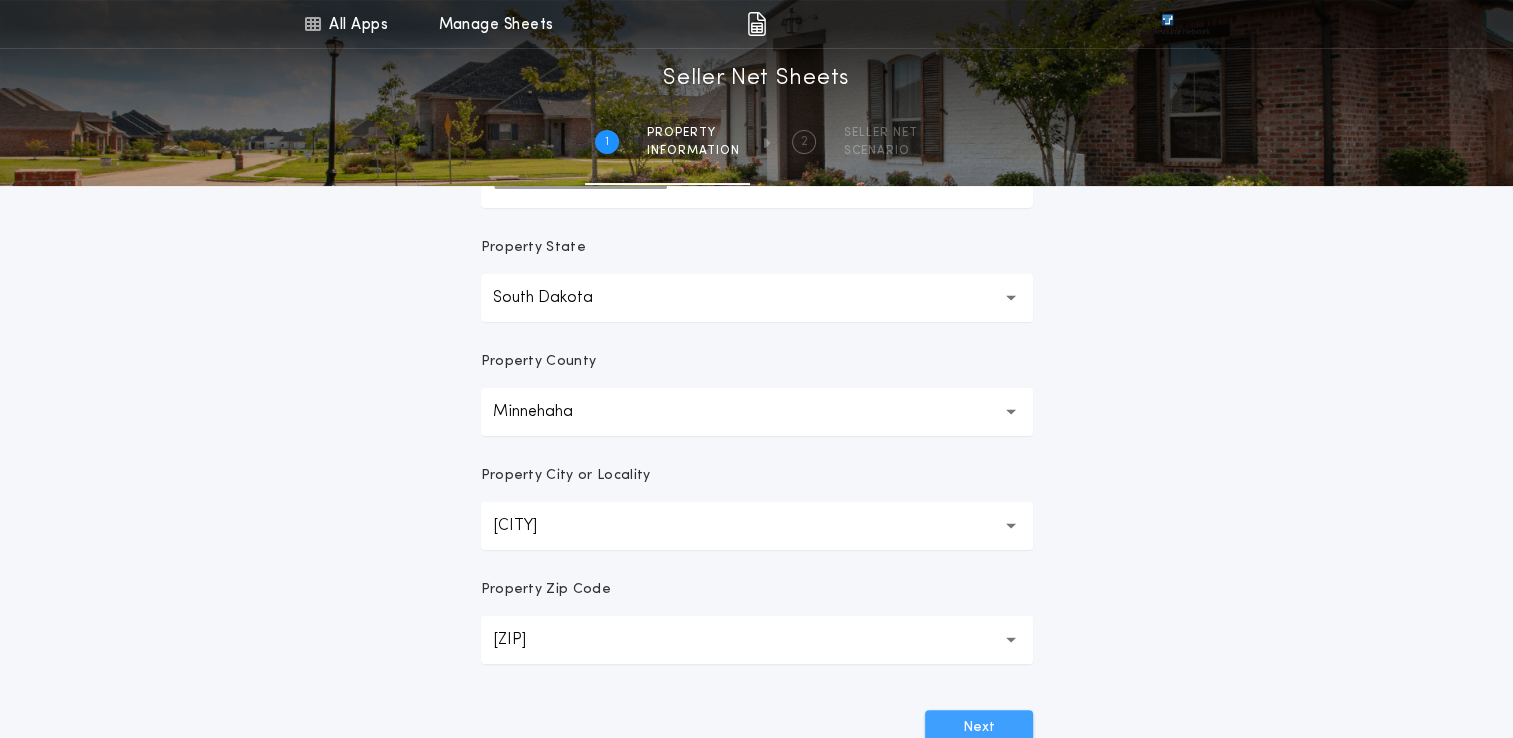 click on "Next" at bounding box center [979, 728] 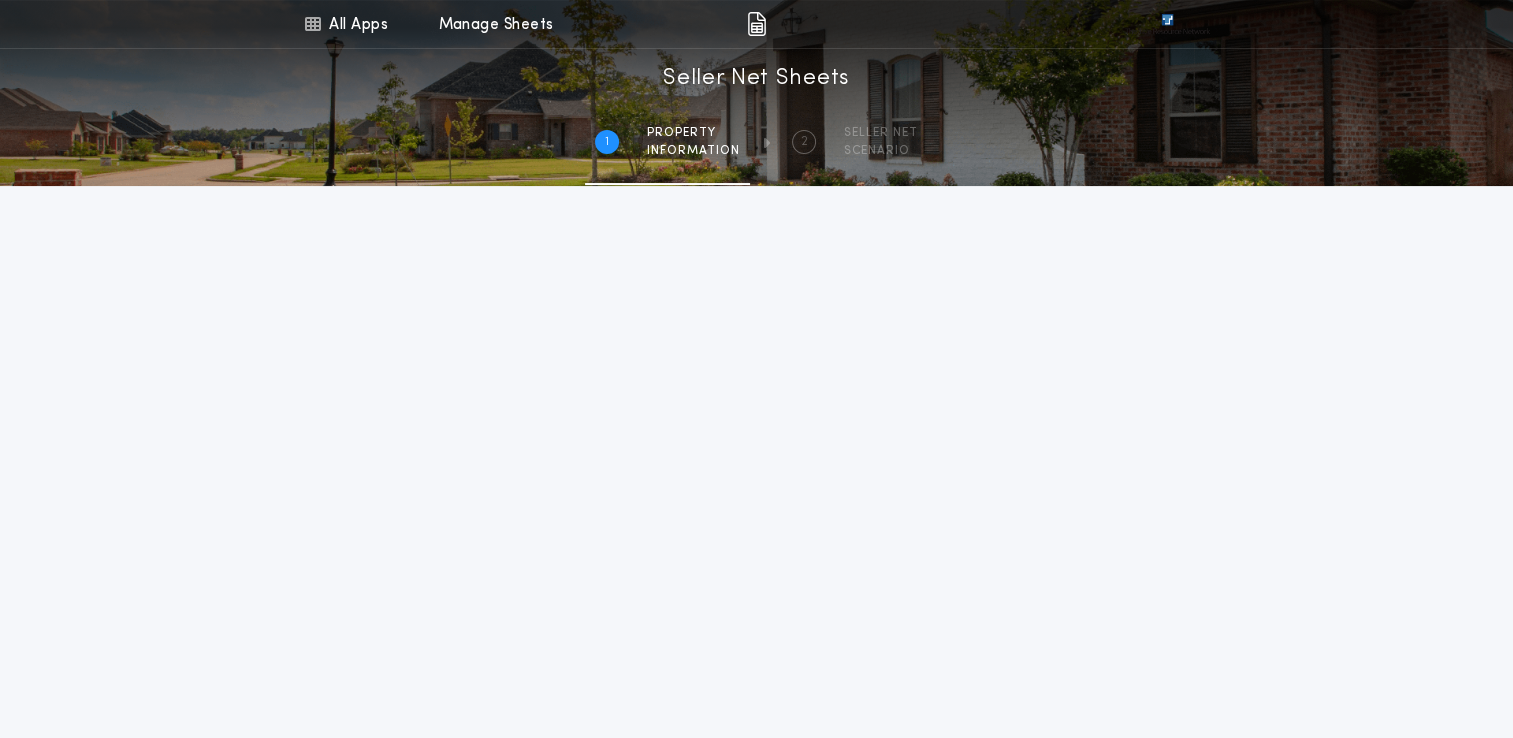 scroll, scrollTop: 356, scrollLeft: 0, axis: vertical 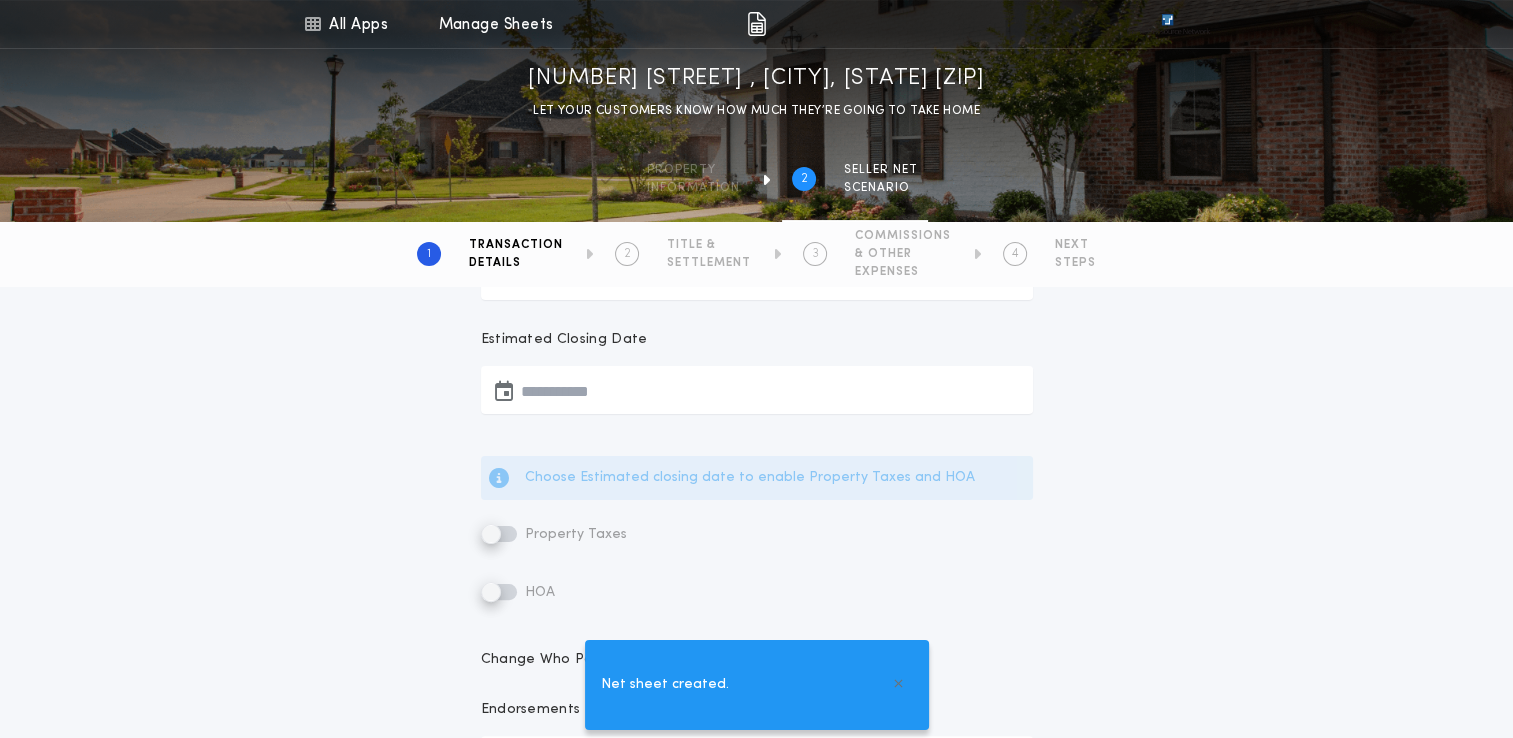 click at bounding box center [757, 390] 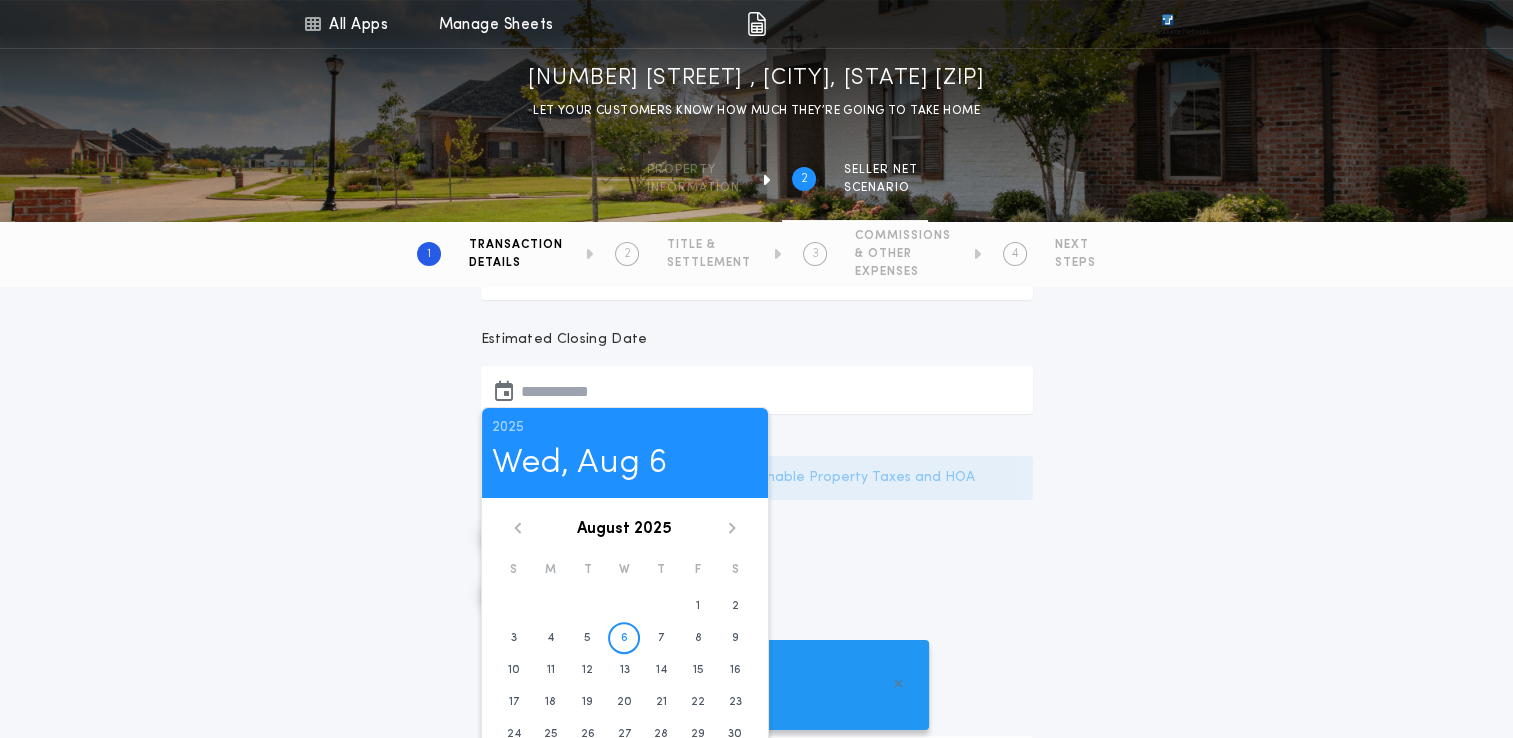 click 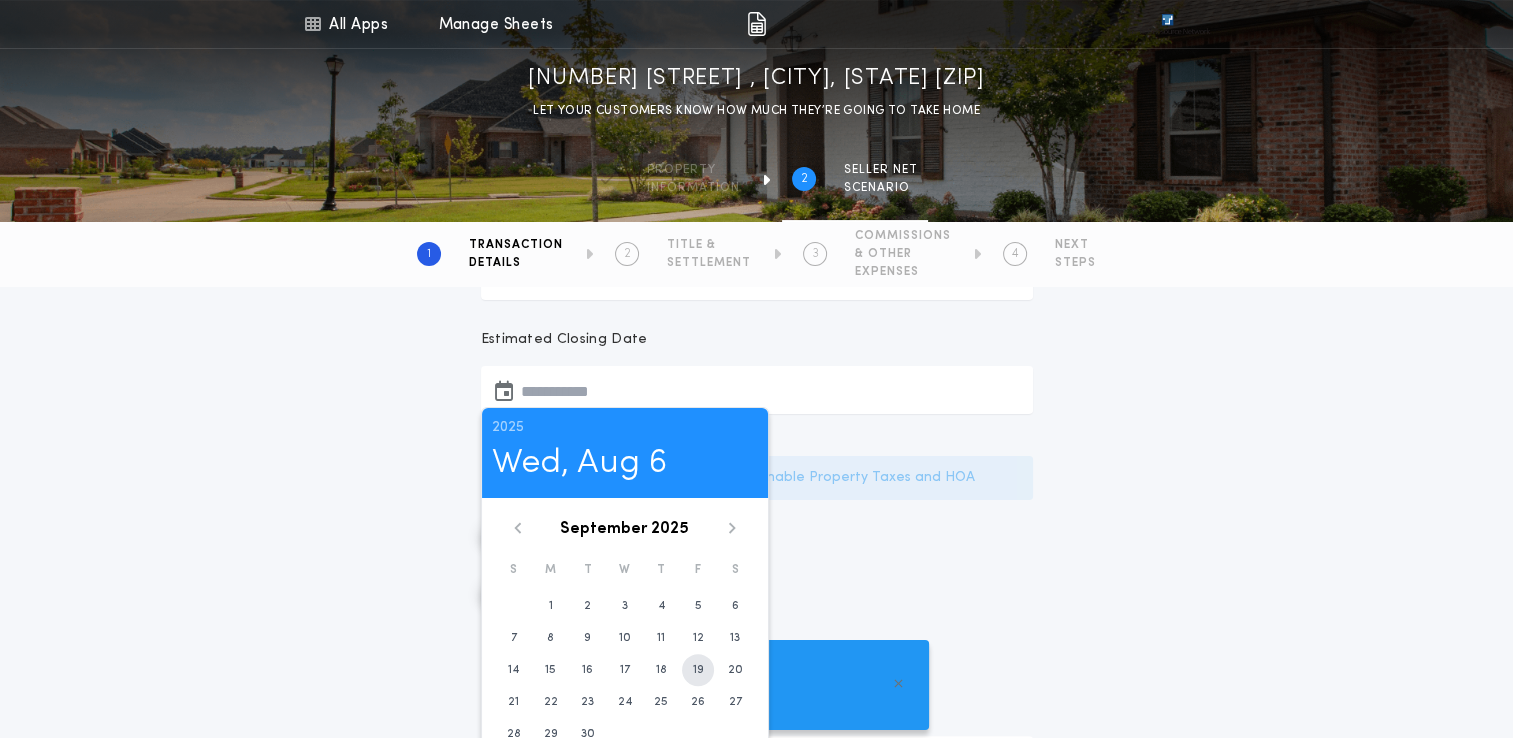 click on "19" at bounding box center [698, 670] 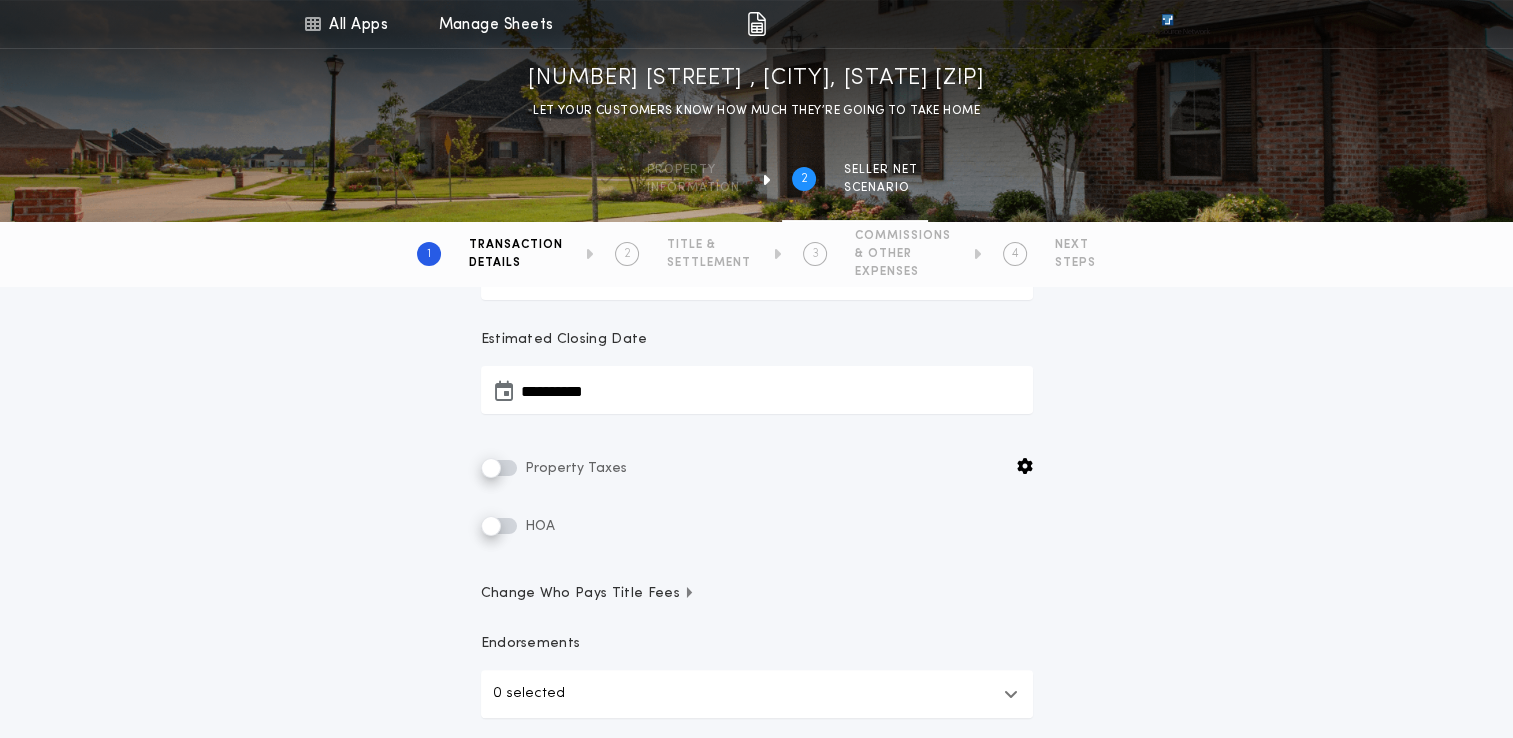 click on "**********" at bounding box center [756, 385] 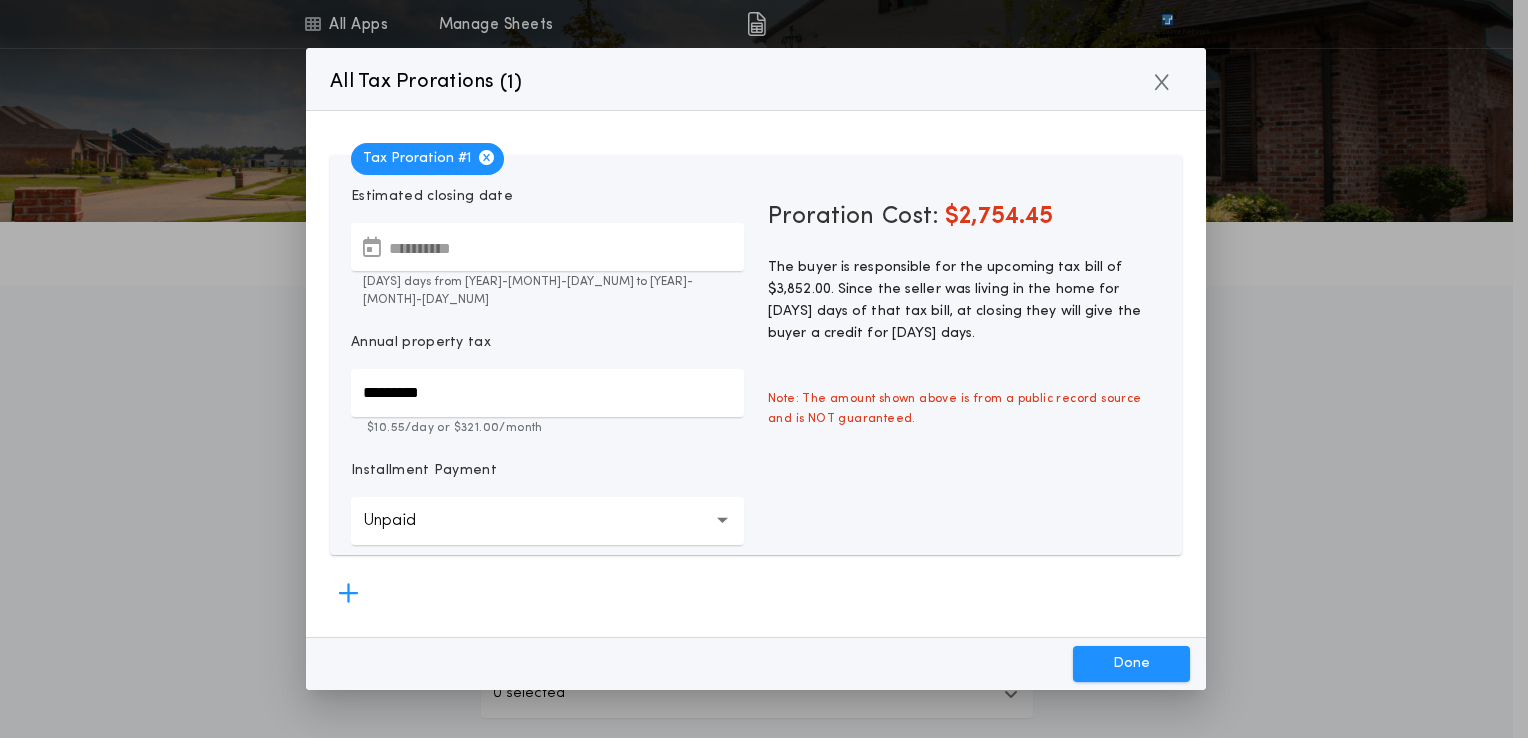 click on "**********" at bounding box center (547, 247) 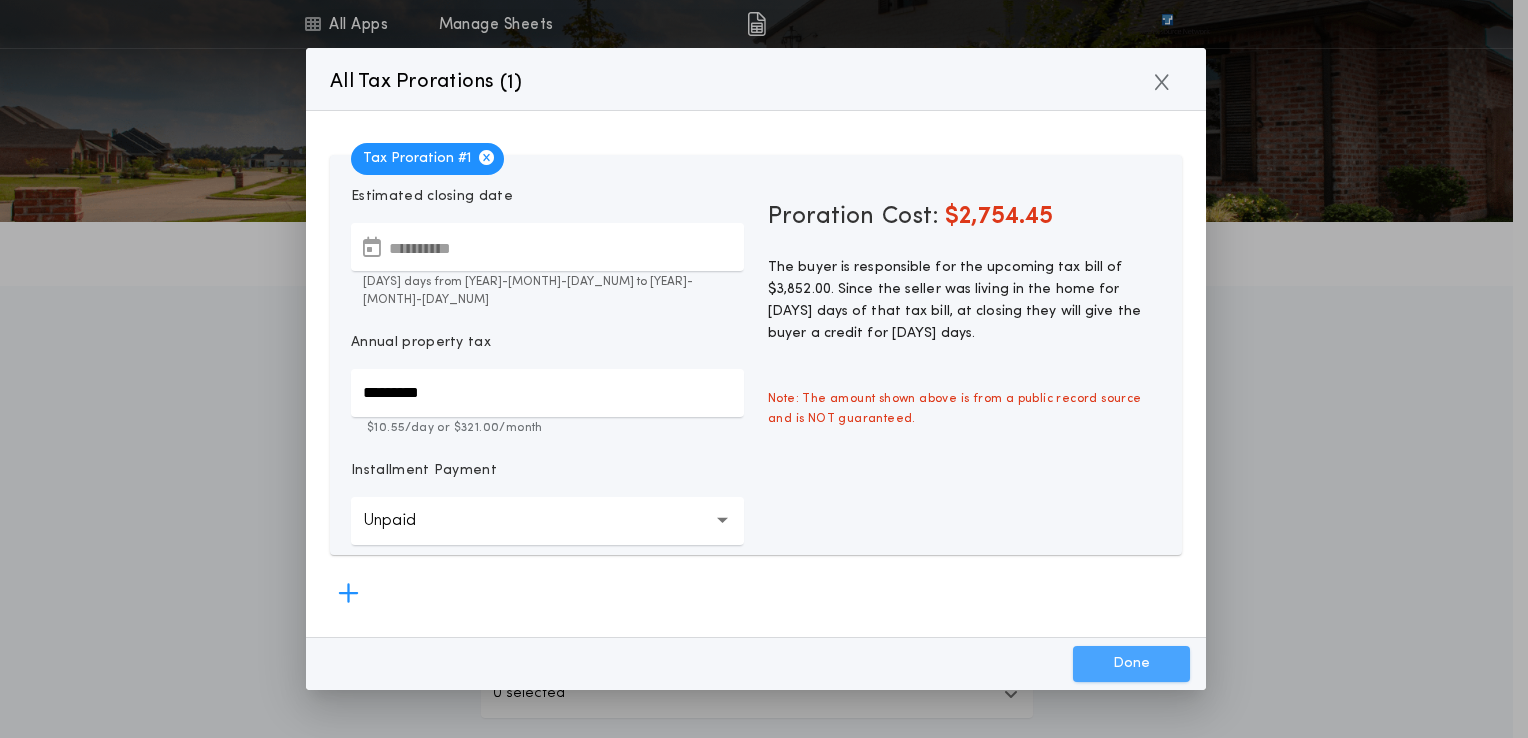 click on "Done" at bounding box center (1131, 664) 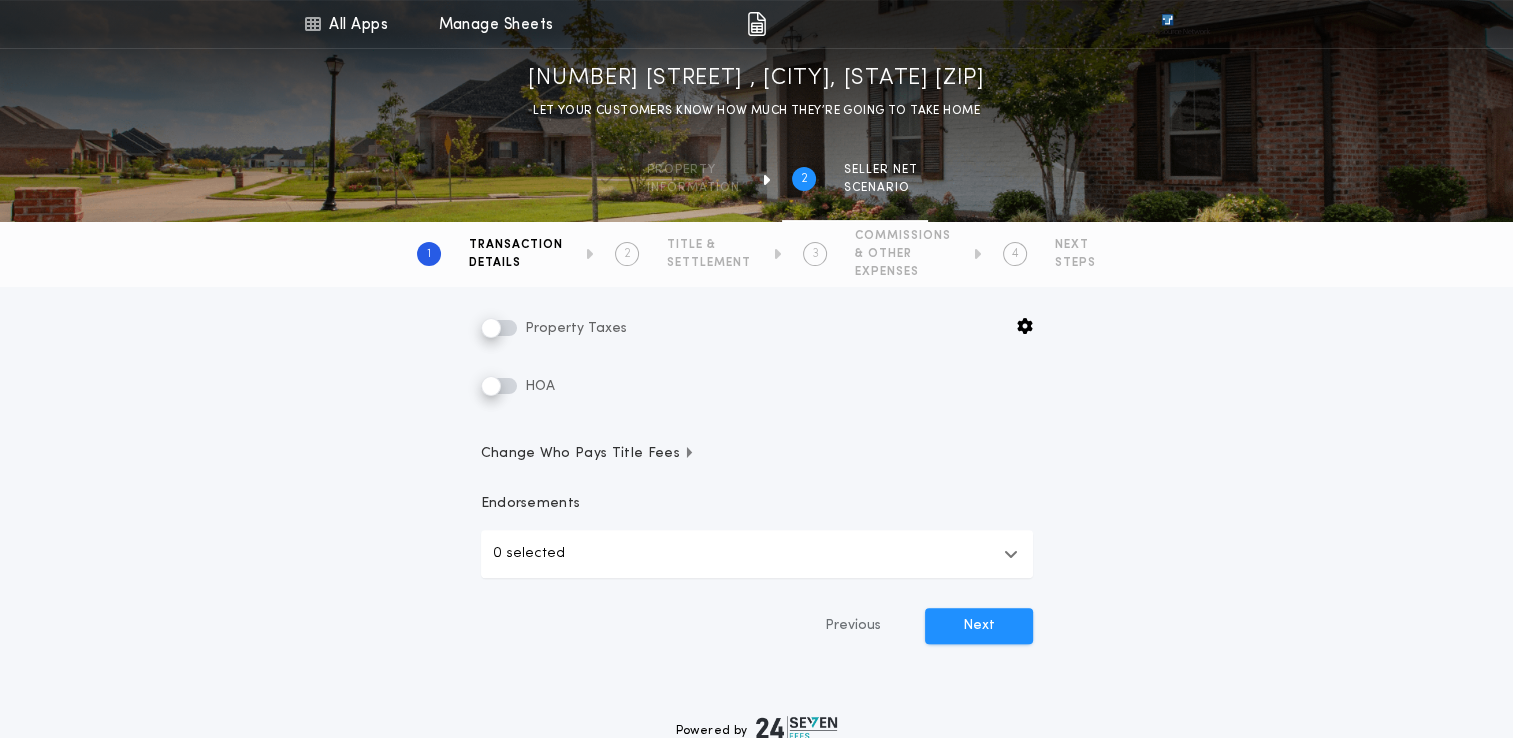 scroll, scrollTop: 504, scrollLeft: 0, axis: vertical 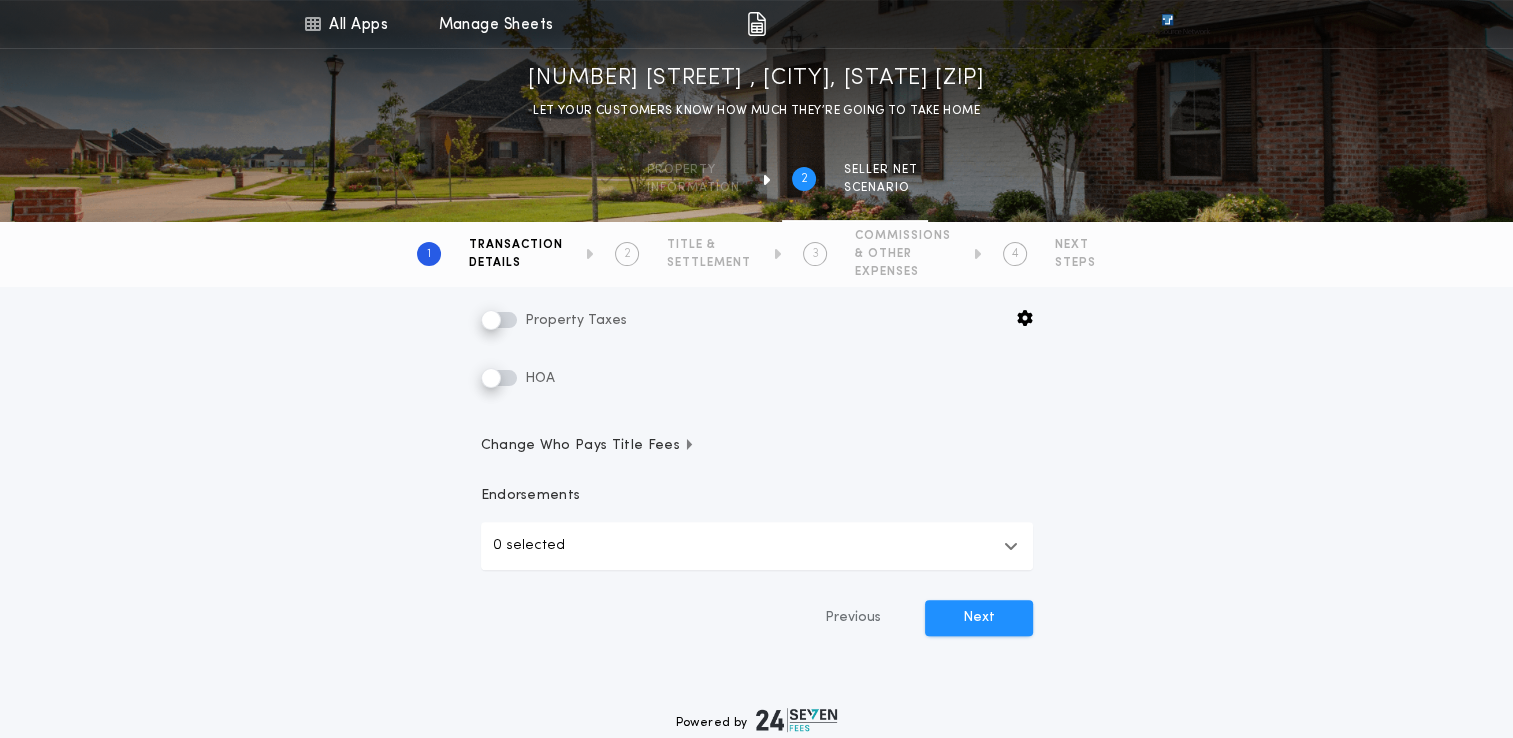 click on "Change Who Pays Title Fees" at bounding box center [588, 446] 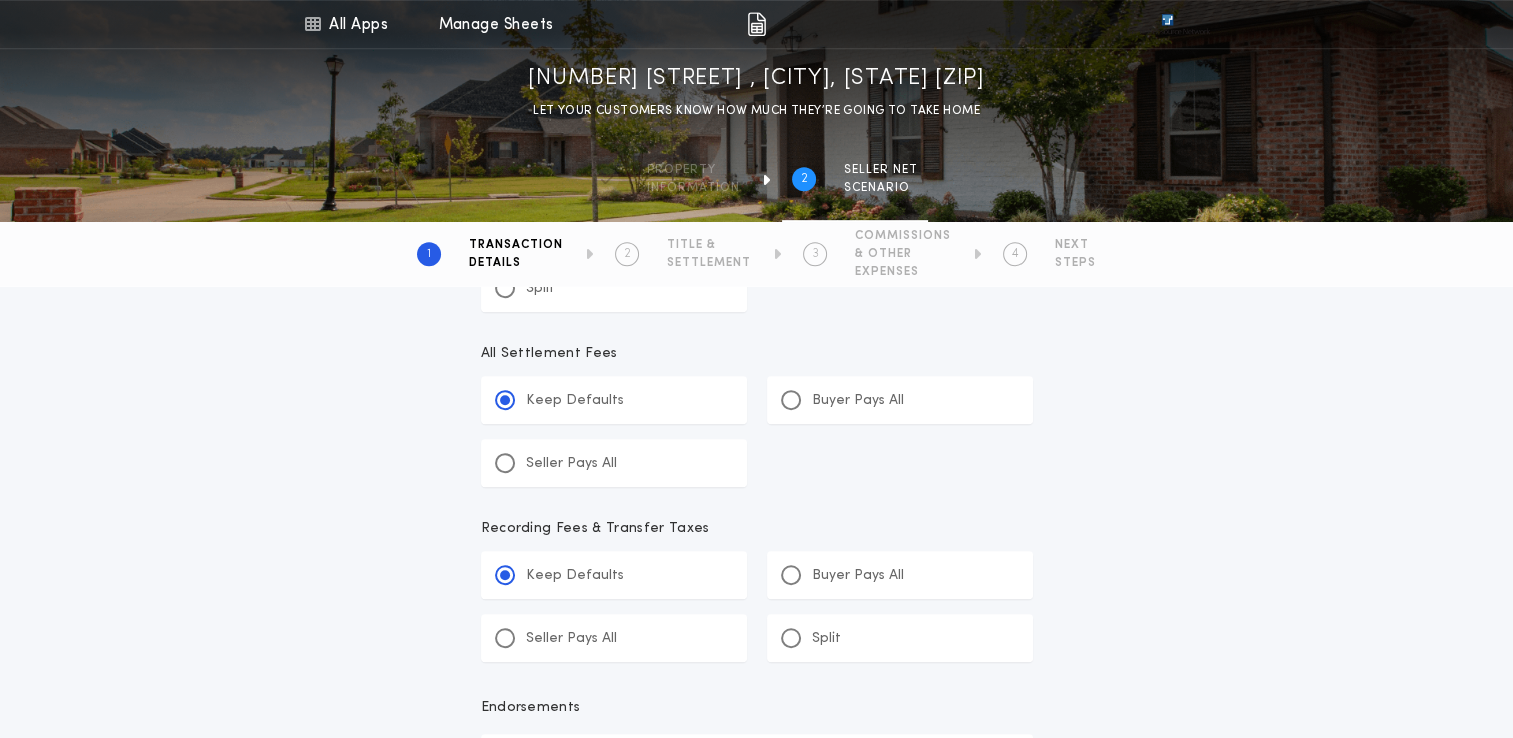 scroll, scrollTop: 995, scrollLeft: 0, axis: vertical 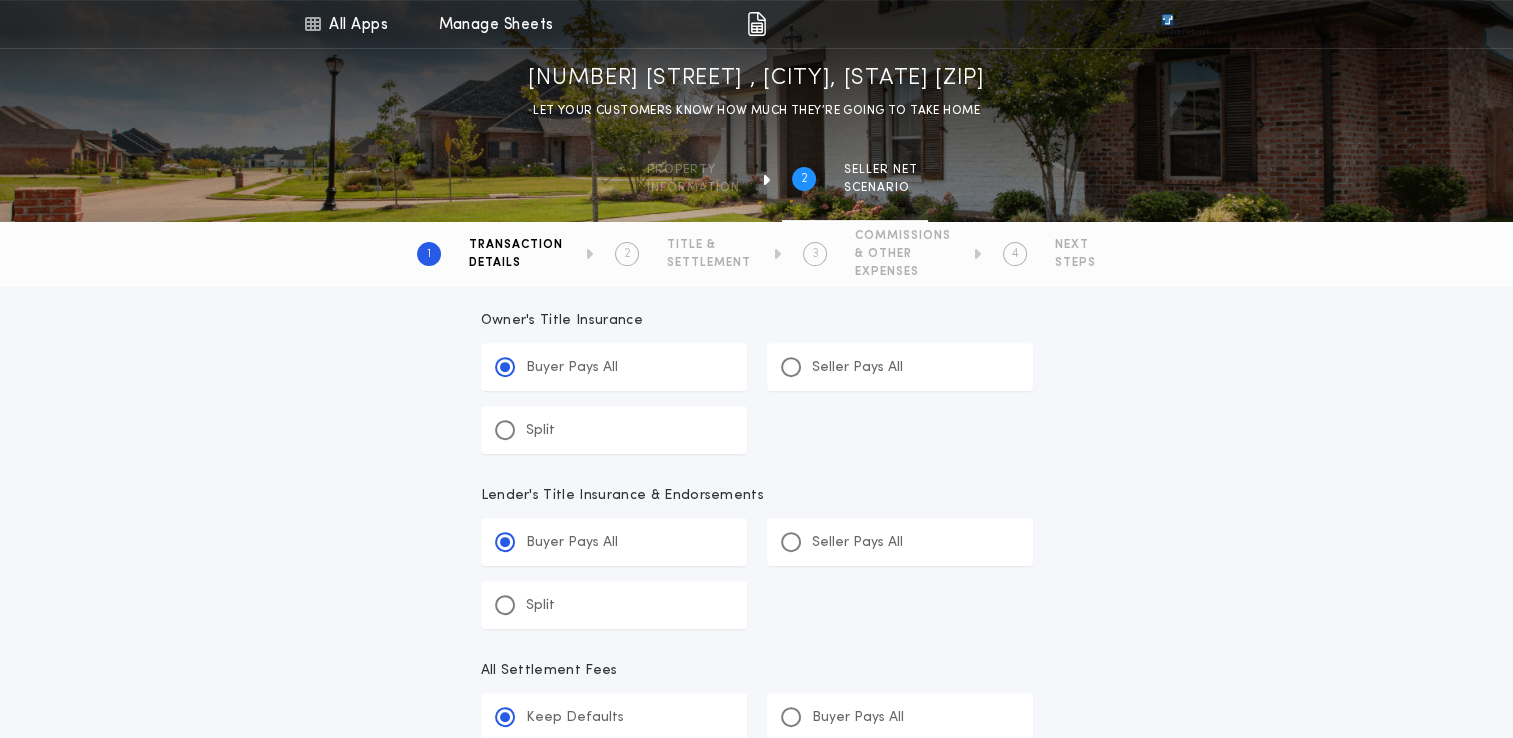 click on "Split" at bounding box center (614, 430) 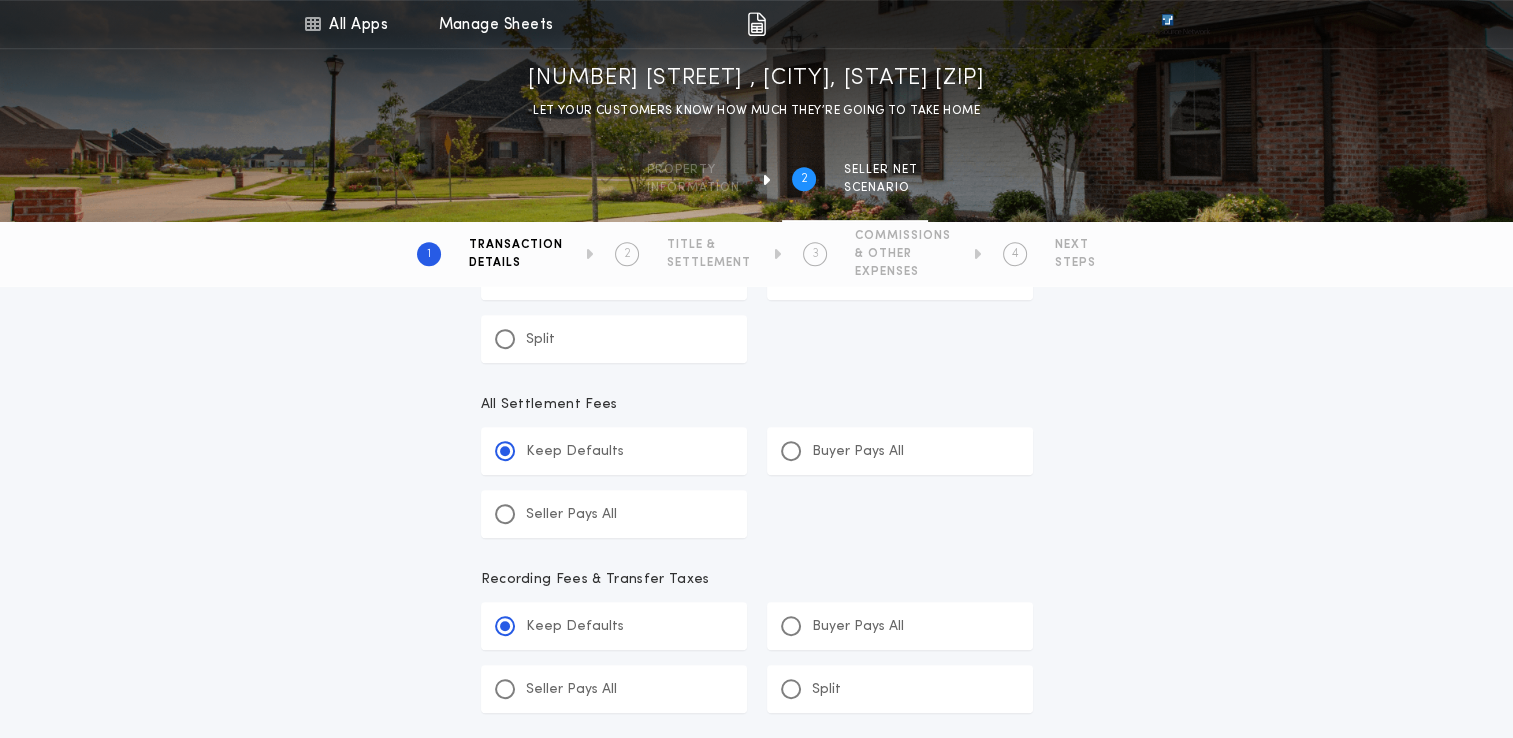 scroll, scrollTop: 962, scrollLeft: 0, axis: vertical 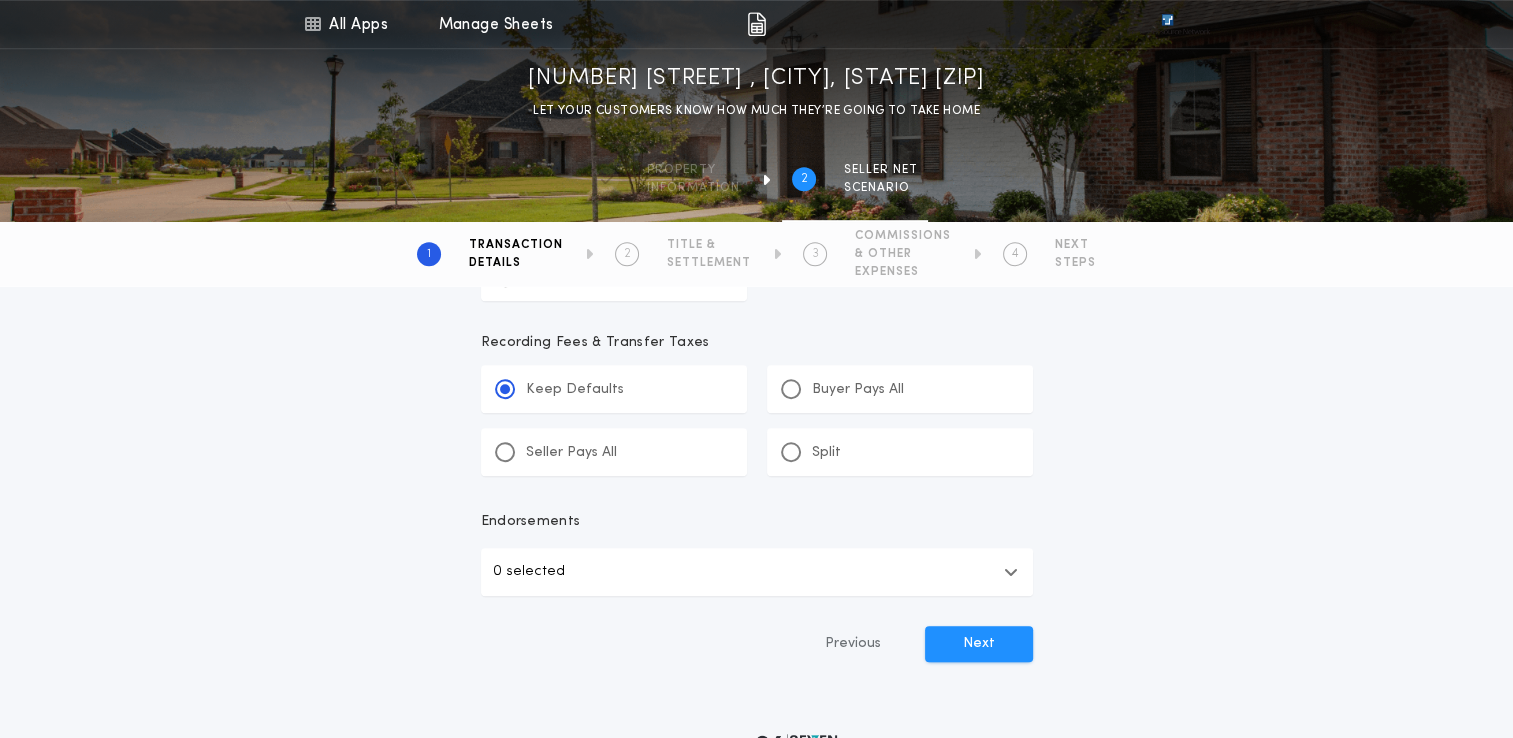 click on "0 selected" at bounding box center (757, 572) 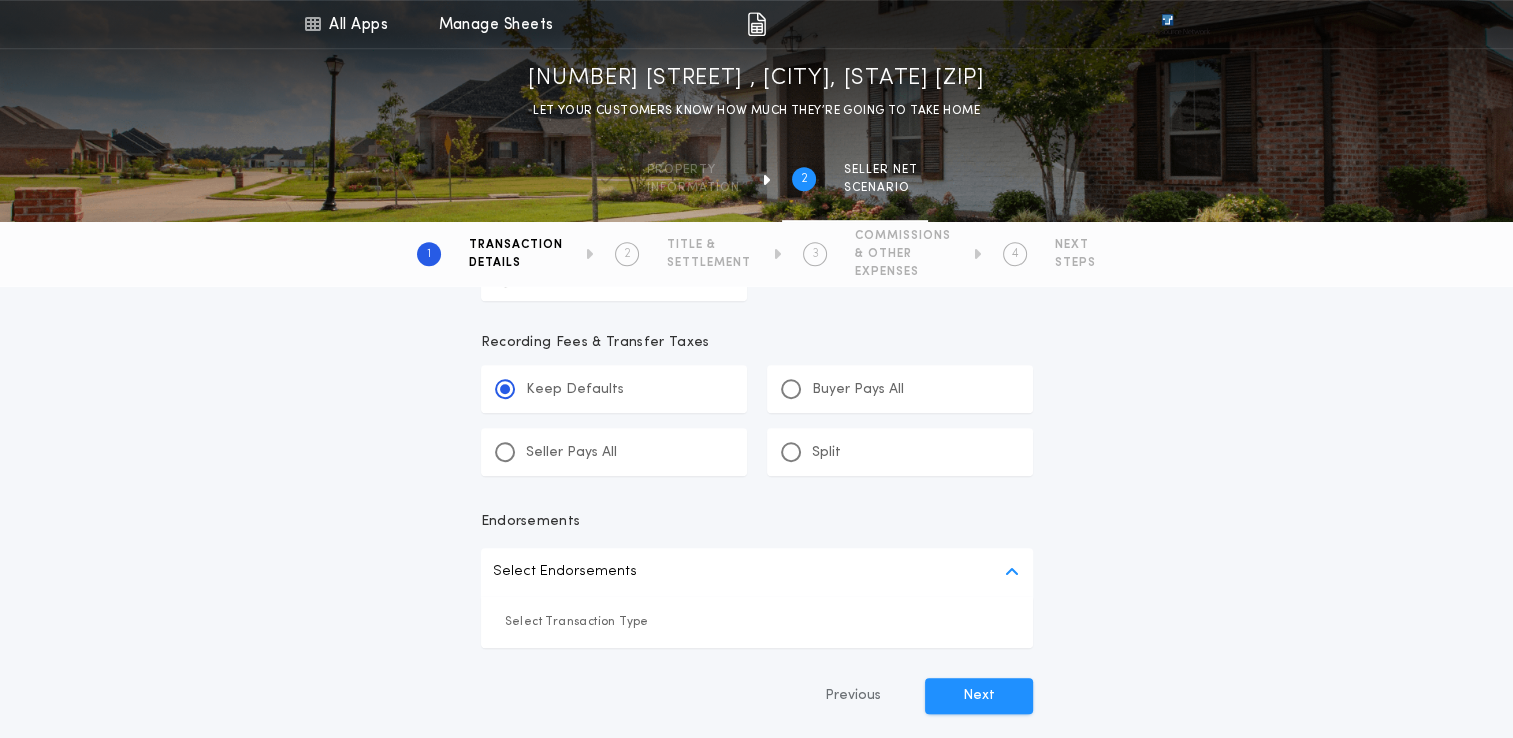 click on "Select Transaction Type" at bounding box center [757, 622] 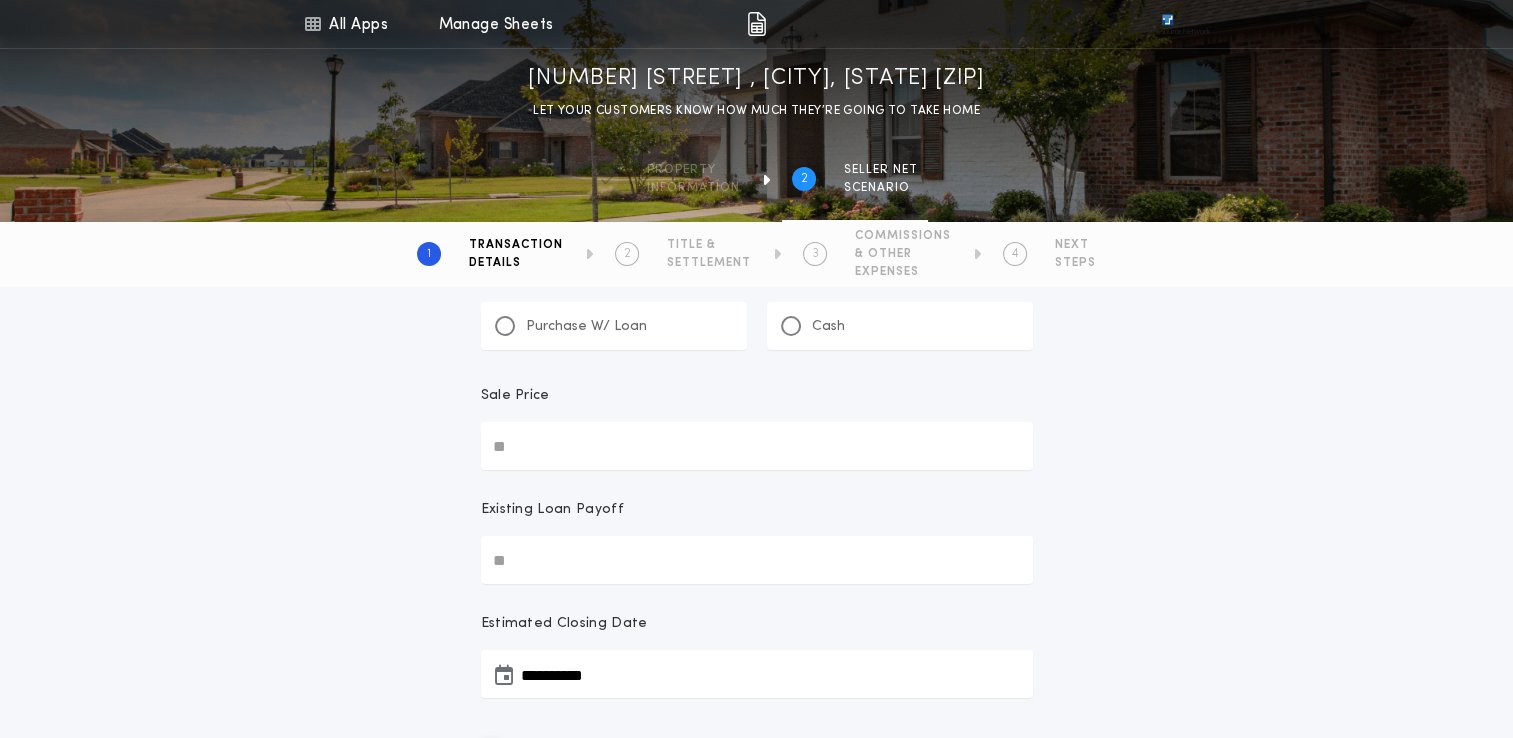 scroll, scrollTop: 0, scrollLeft: 0, axis: both 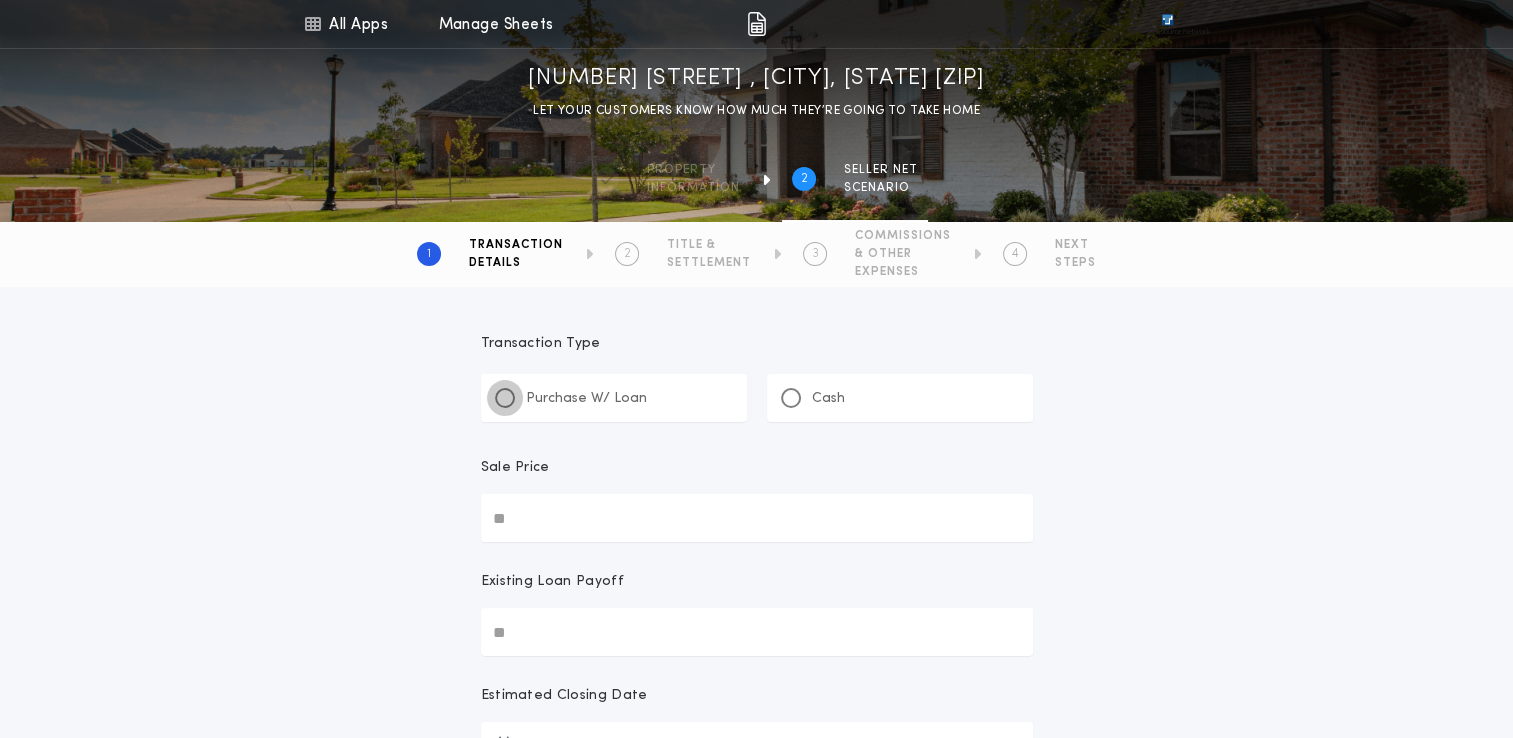 click at bounding box center [505, 398] 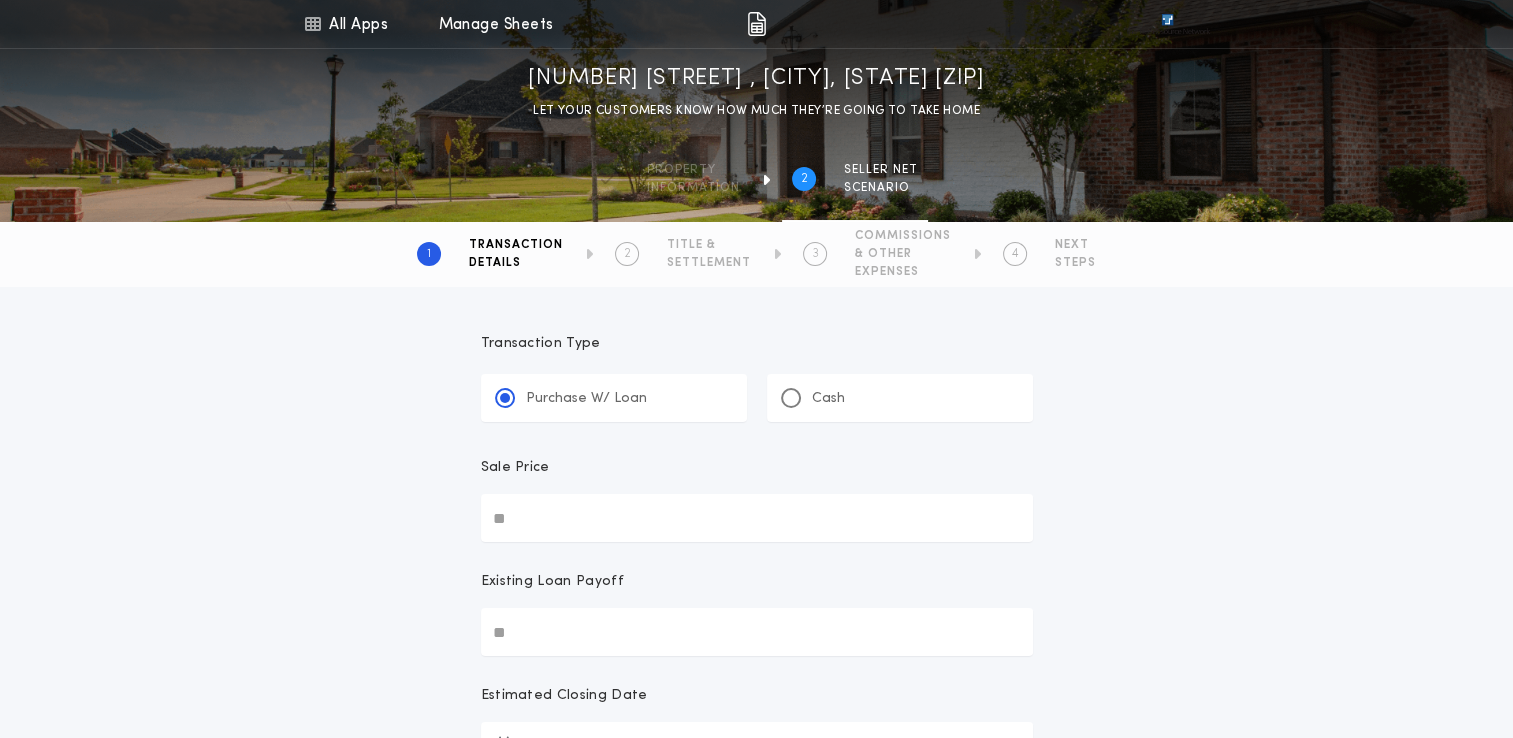 click on "Sale Price" at bounding box center [757, 518] 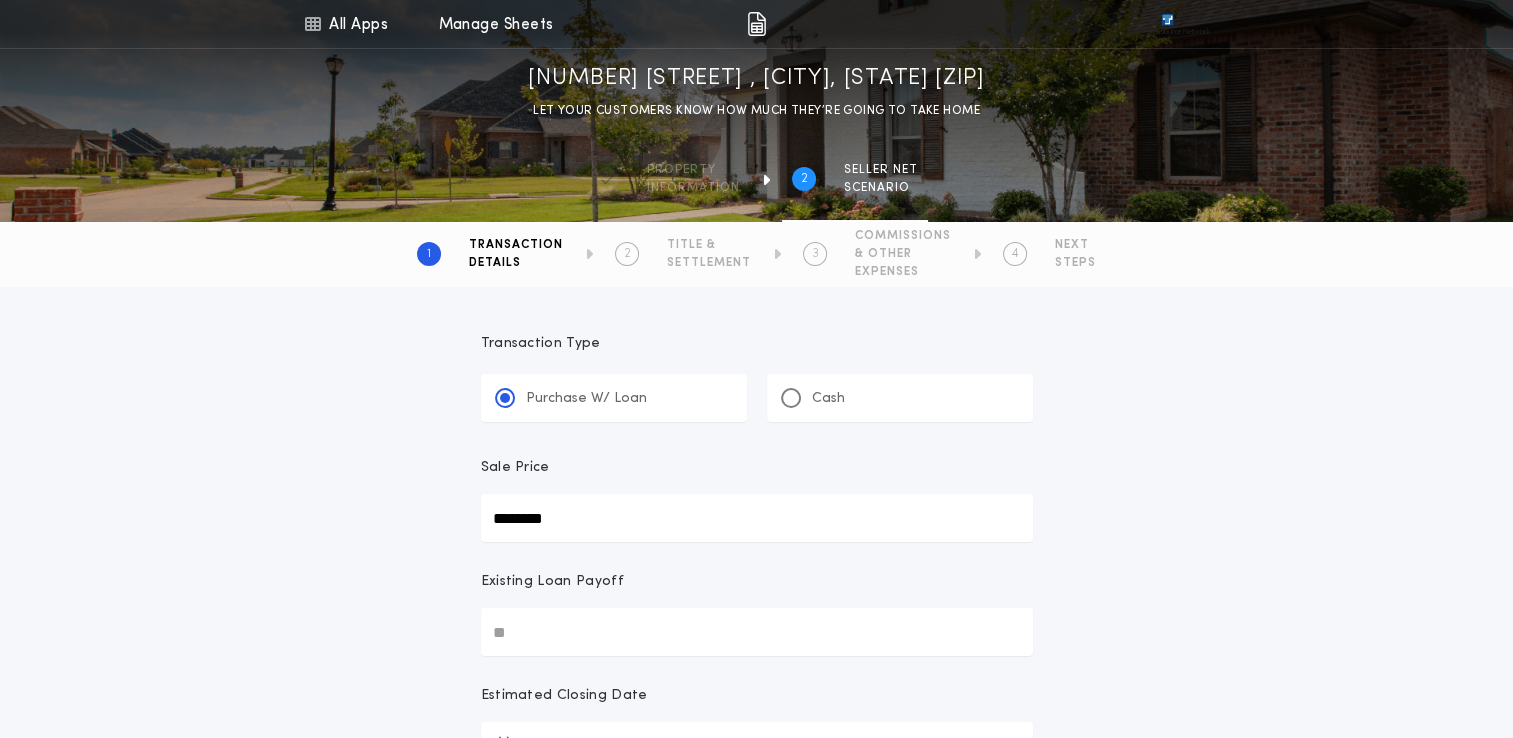 type on "********" 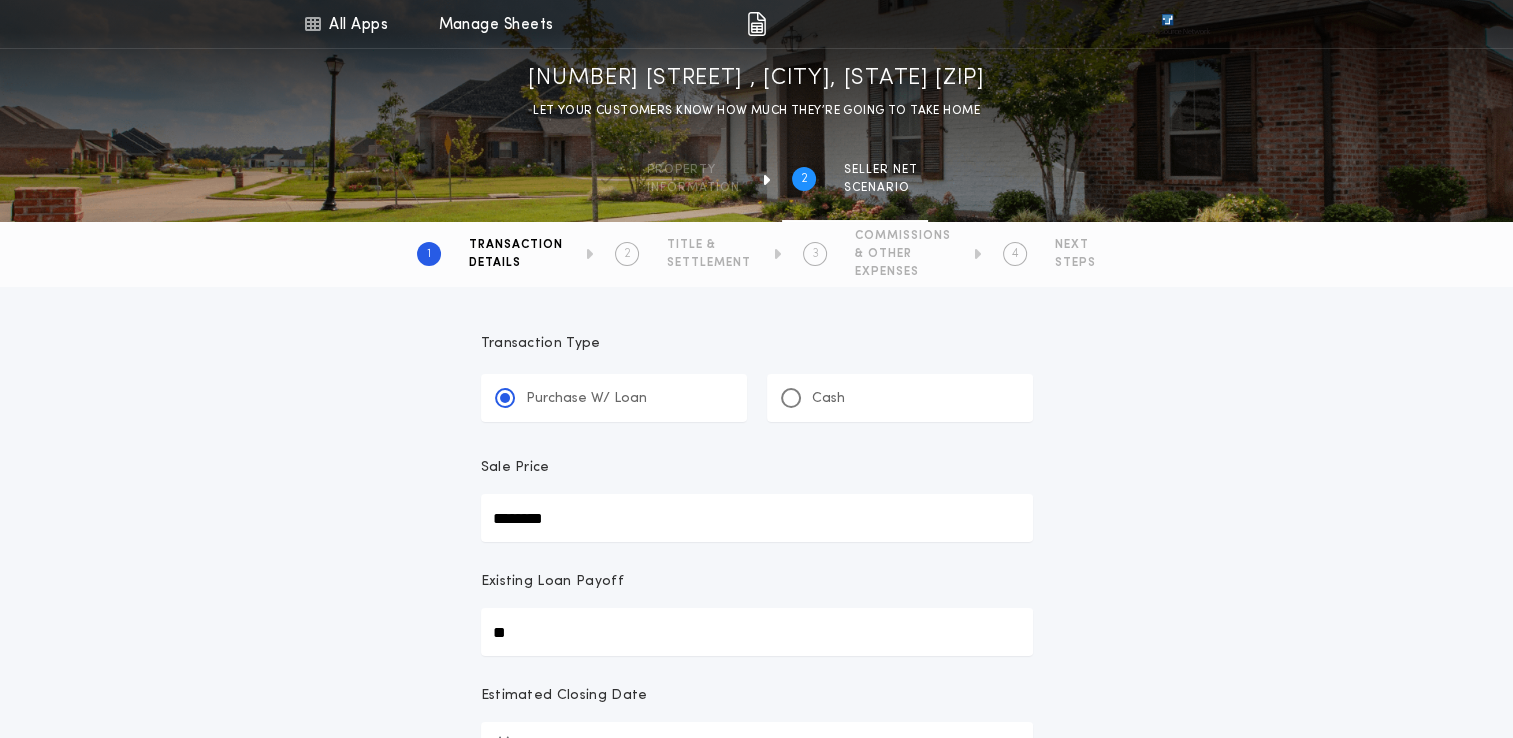 type on "**" 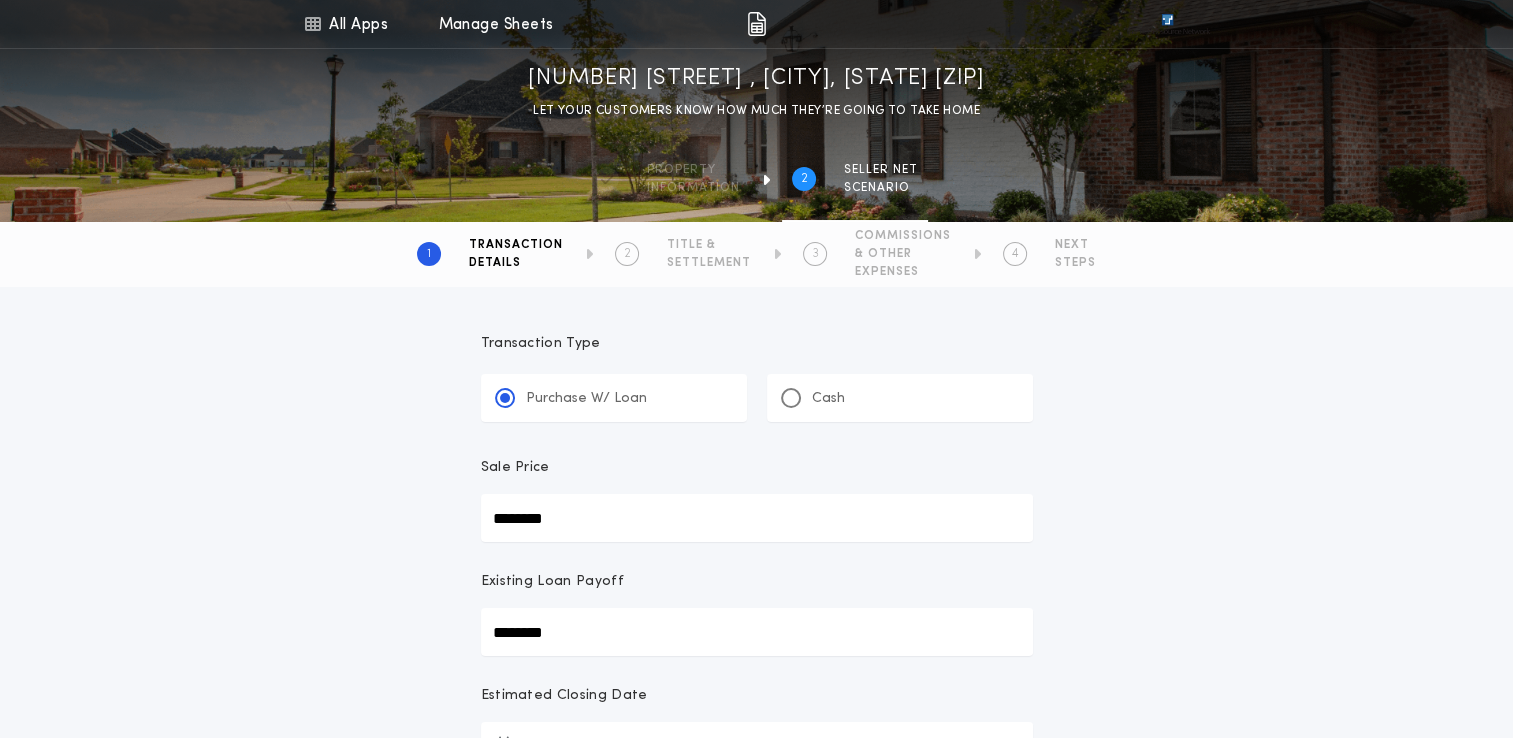 type on "********" 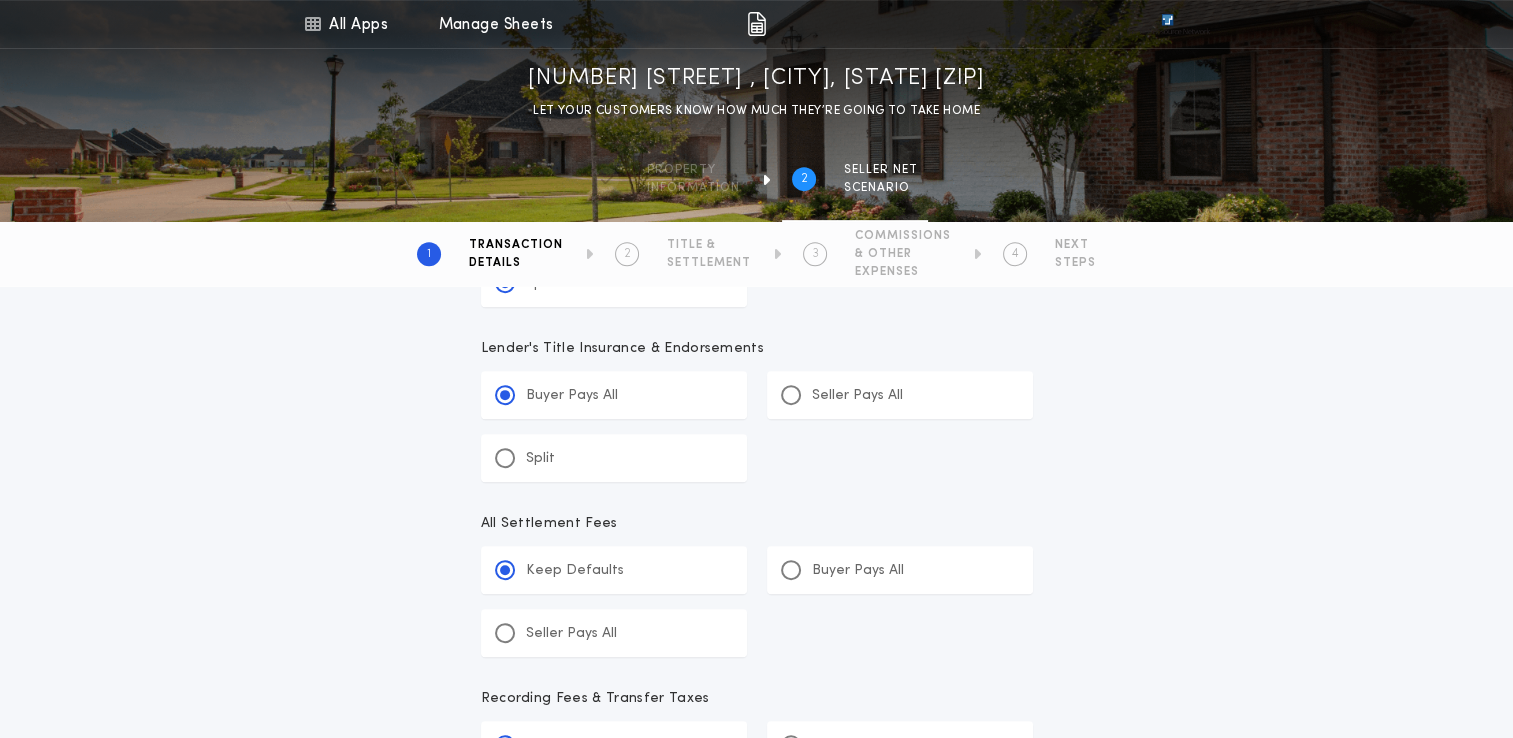 scroll, scrollTop: 841, scrollLeft: 0, axis: vertical 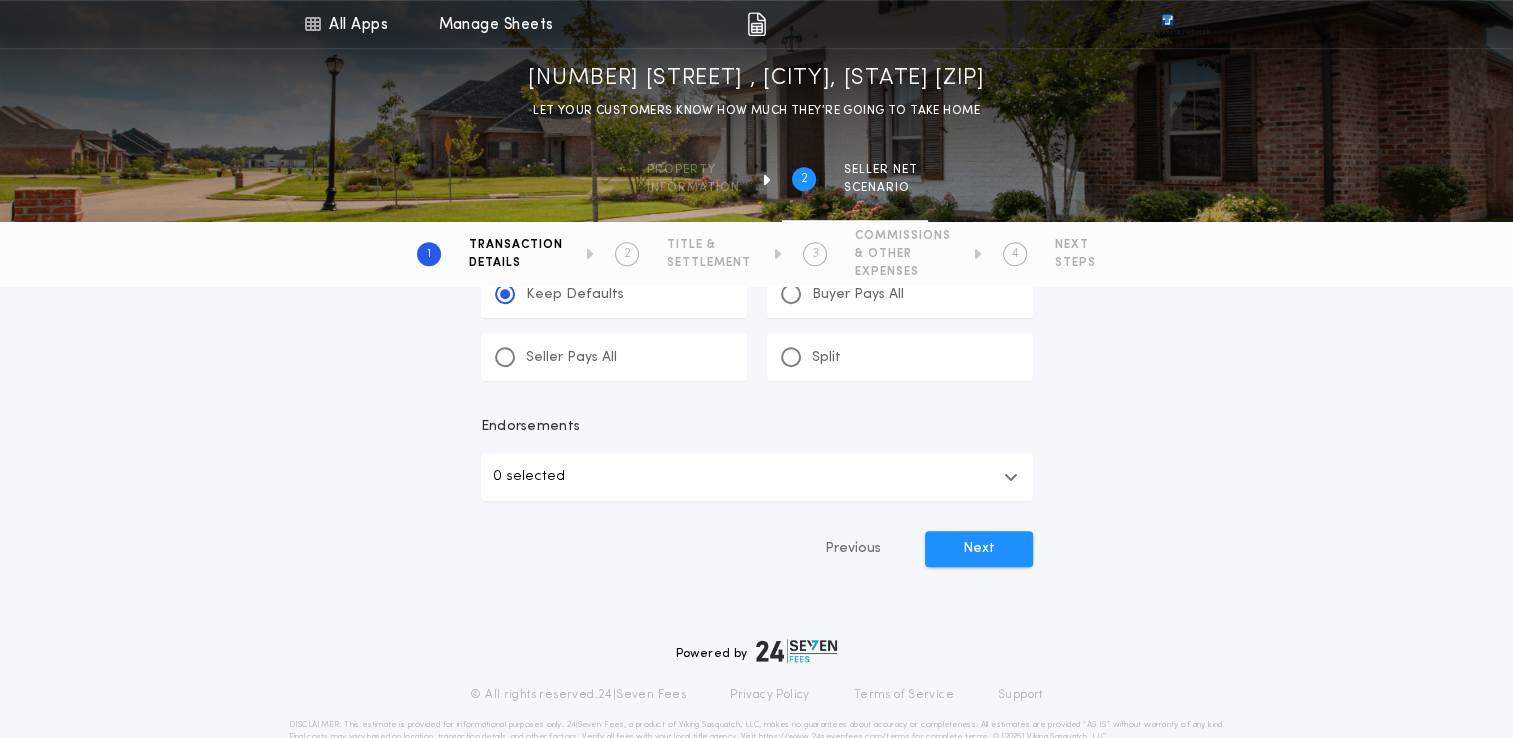 click on "0 selected" at bounding box center [757, 477] 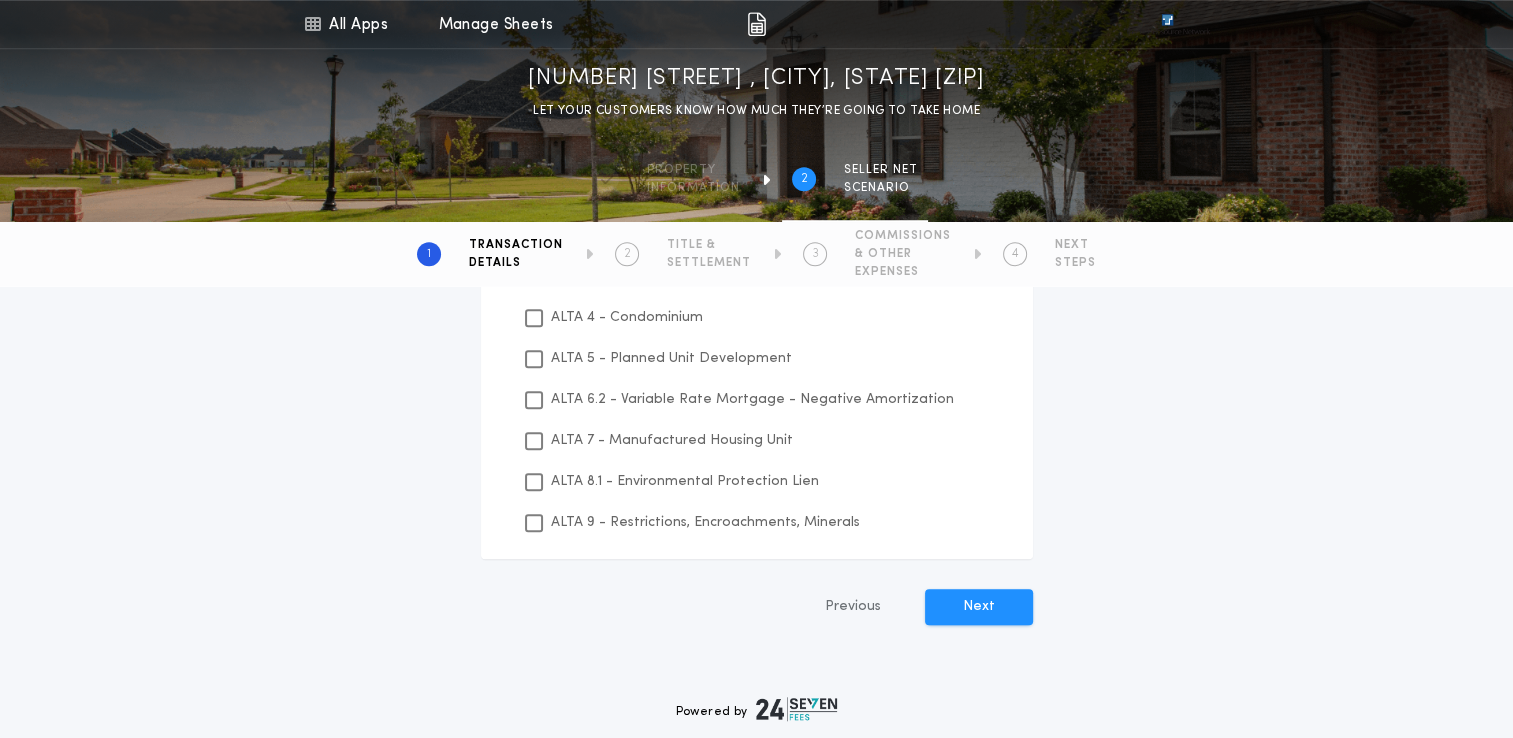 scroll, scrollTop: 1535, scrollLeft: 0, axis: vertical 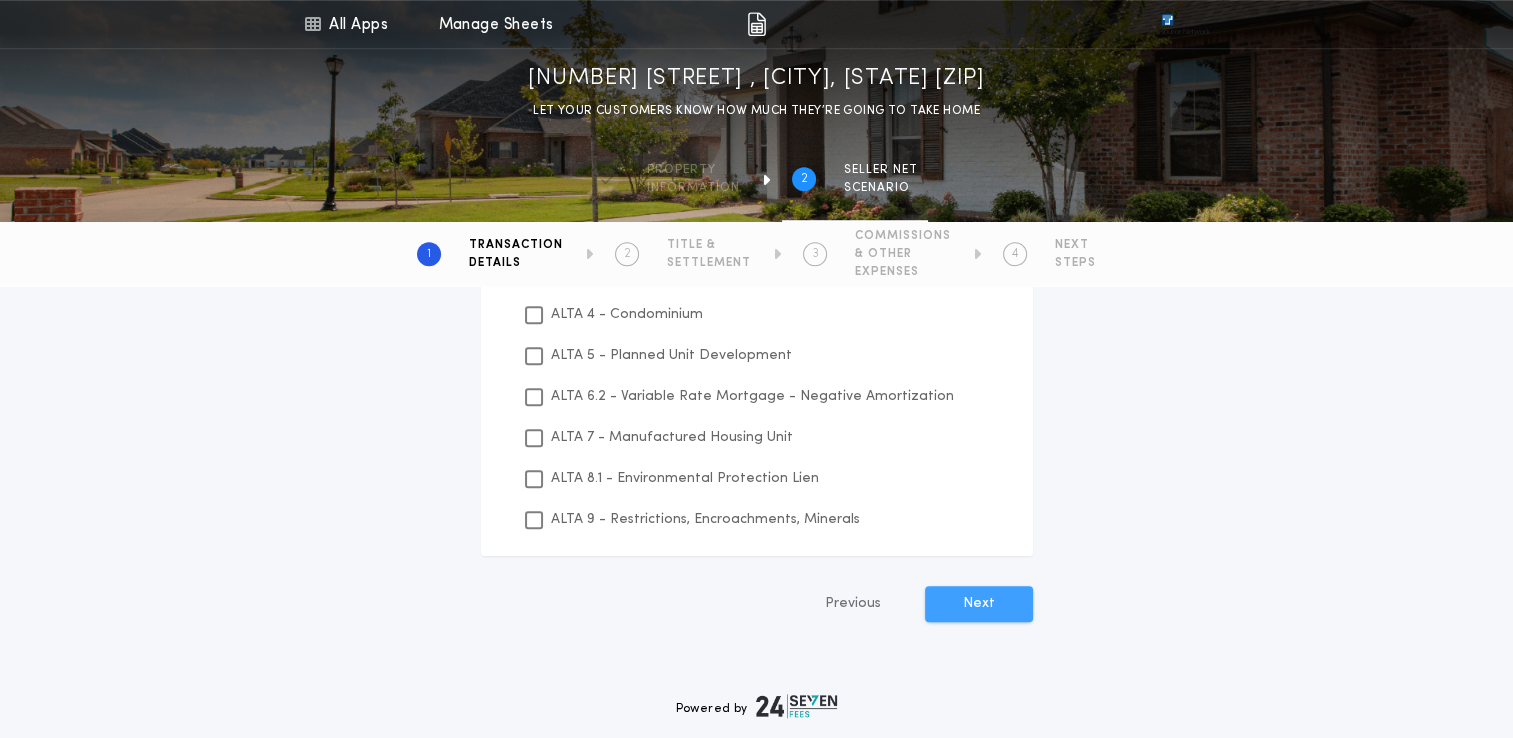 click on "Next" at bounding box center [979, 604] 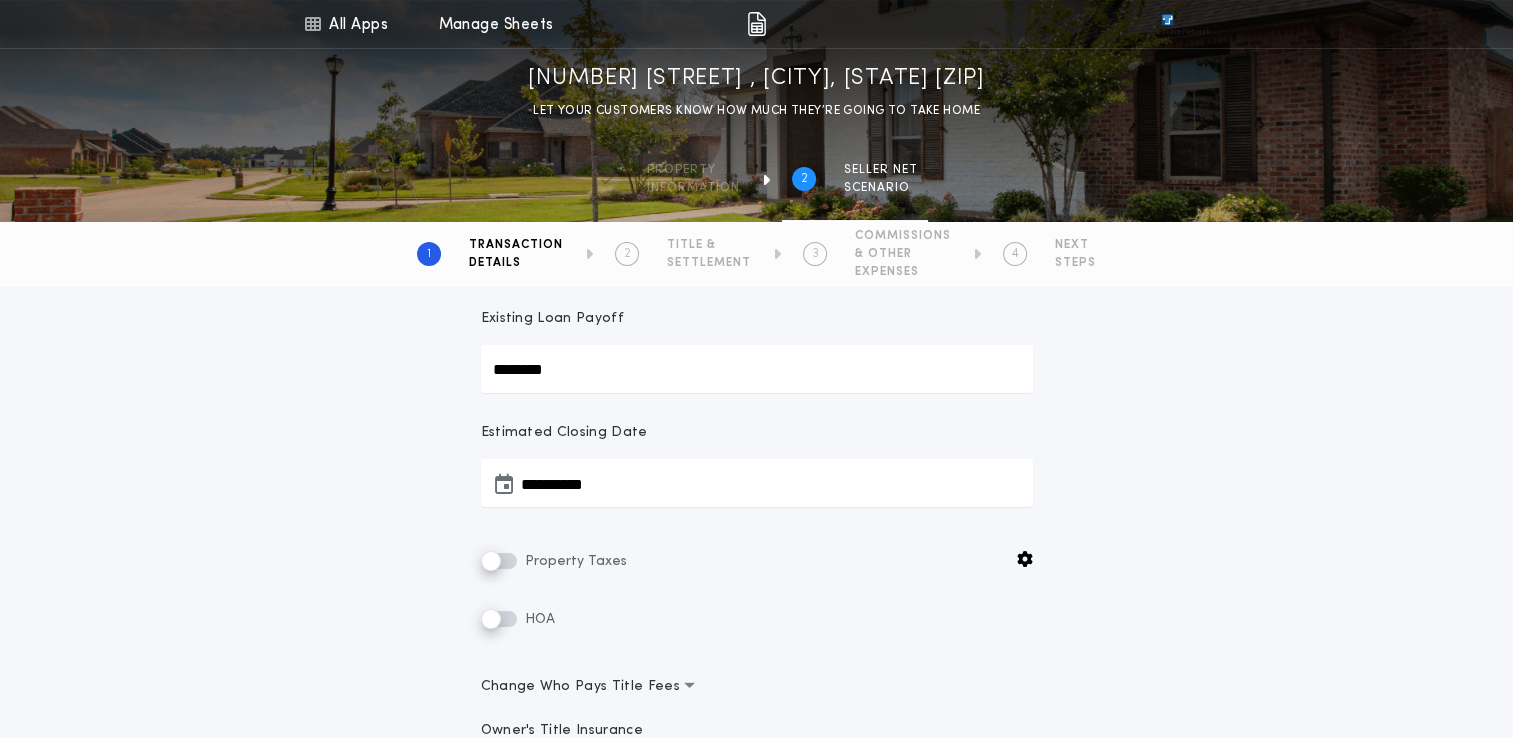 scroll, scrollTop: 356, scrollLeft: 0, axis: vertical 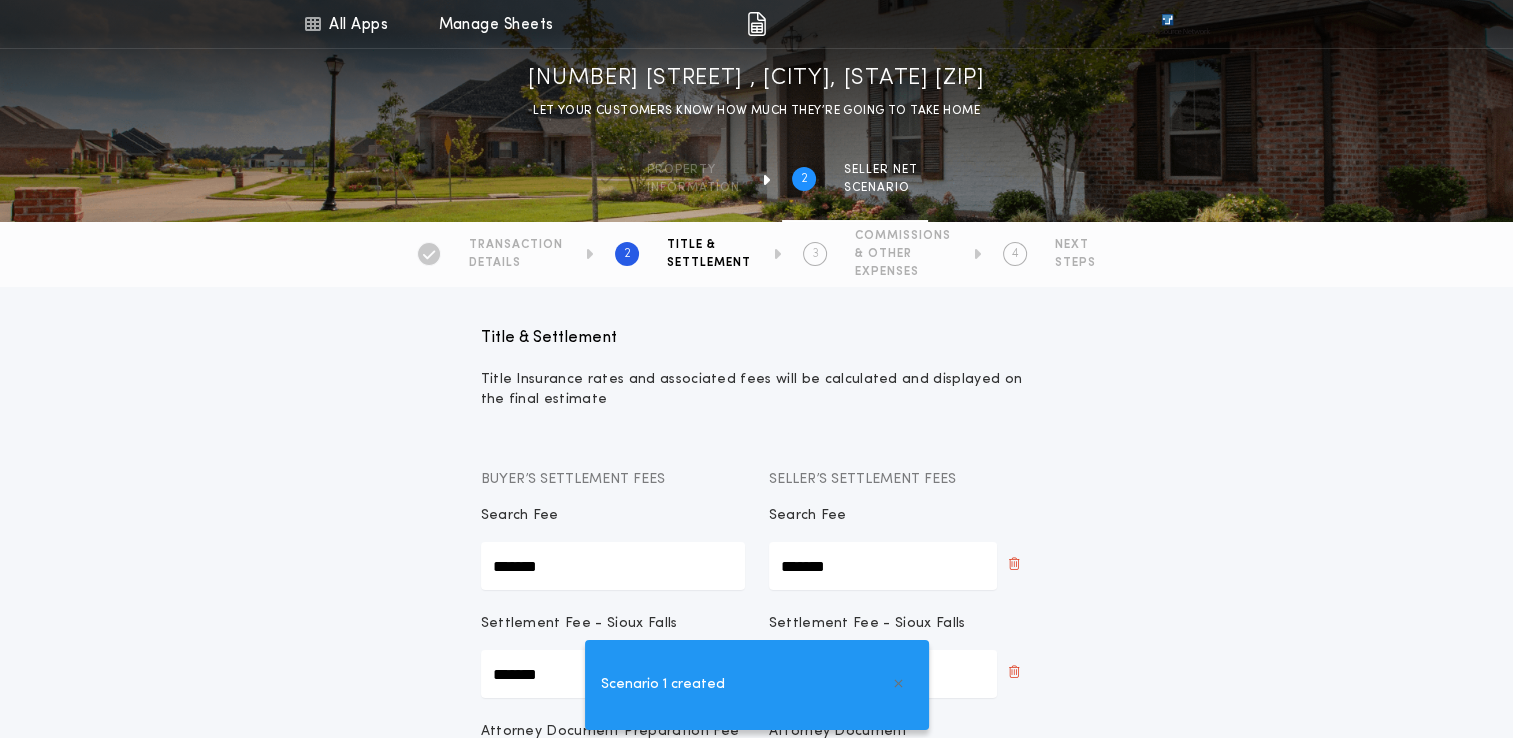 click on "Title & Settlement Title Insurance rates and associated fees will be calculated and displayed on the final estimate BUYER’S TITLE INSURANCE FEES Title Resource Network Owners Policy (Basic) ******* Title Resource Network Simultaneous Issue (Basic) ******* SELLER’S TITLE INSURANCE FEES Title Resource Network Owners Policy (Basic) ******* Title Resource Network Simultaneous Issue (Basic) ***** Buyer’s Settlement Fees Seller’s Settlement Fees Search Fee ******* Search Fee ******* Settlement Fee - [CITY] ******* Settlement Fee - [CITY] ******* Attorney Document Preparation Fee - [CITY] ***** Attorney Document Preparation Fee - [CITY] ****** Wire/Overnight/Handling Fee (if applicable) ***** Wire/Overnight/Handling Fee (if applicable) ****** Seller Agent Commission Sales Tax ***** Seller Agent Commission Sales Tax ******* Buyer Agent Commission Sales Tax ******* Buyer Agent Commission Sales Tax ***** Add Escrow Fee Previous  Next" at bounding box center [756, 868] 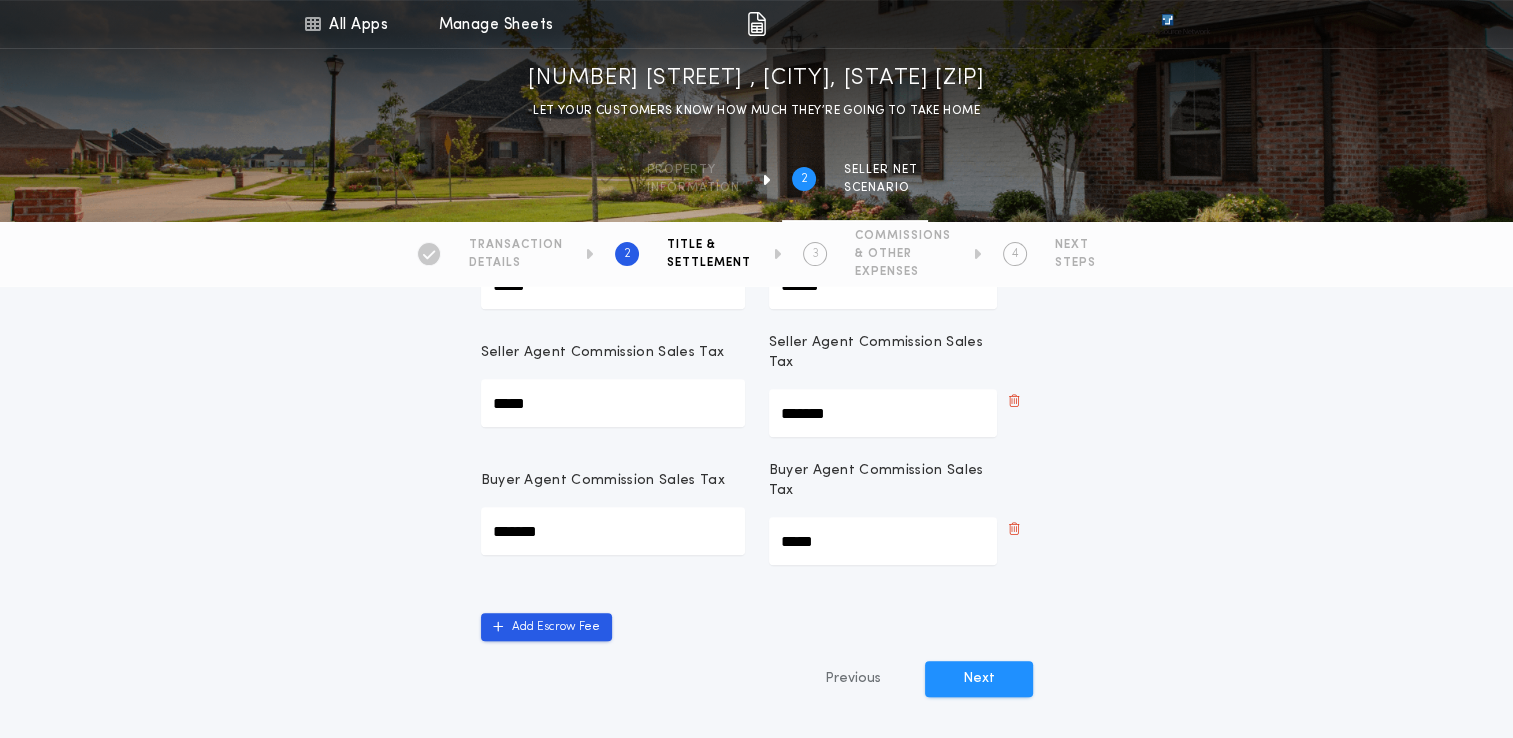 scroll, scrollTop: 0, scrollLeft: 0, axis: both 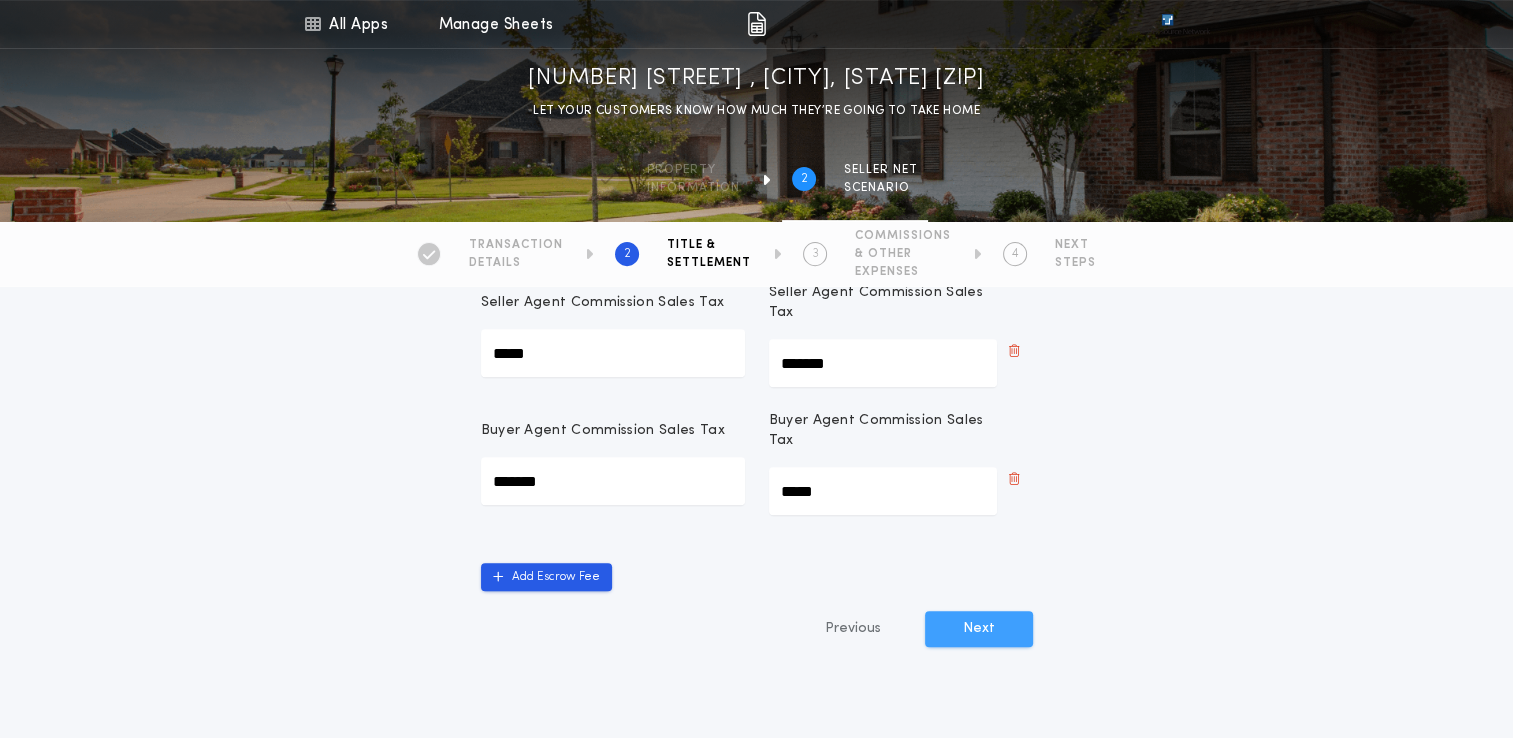 click on "Next" at bounding box center [979, 629] 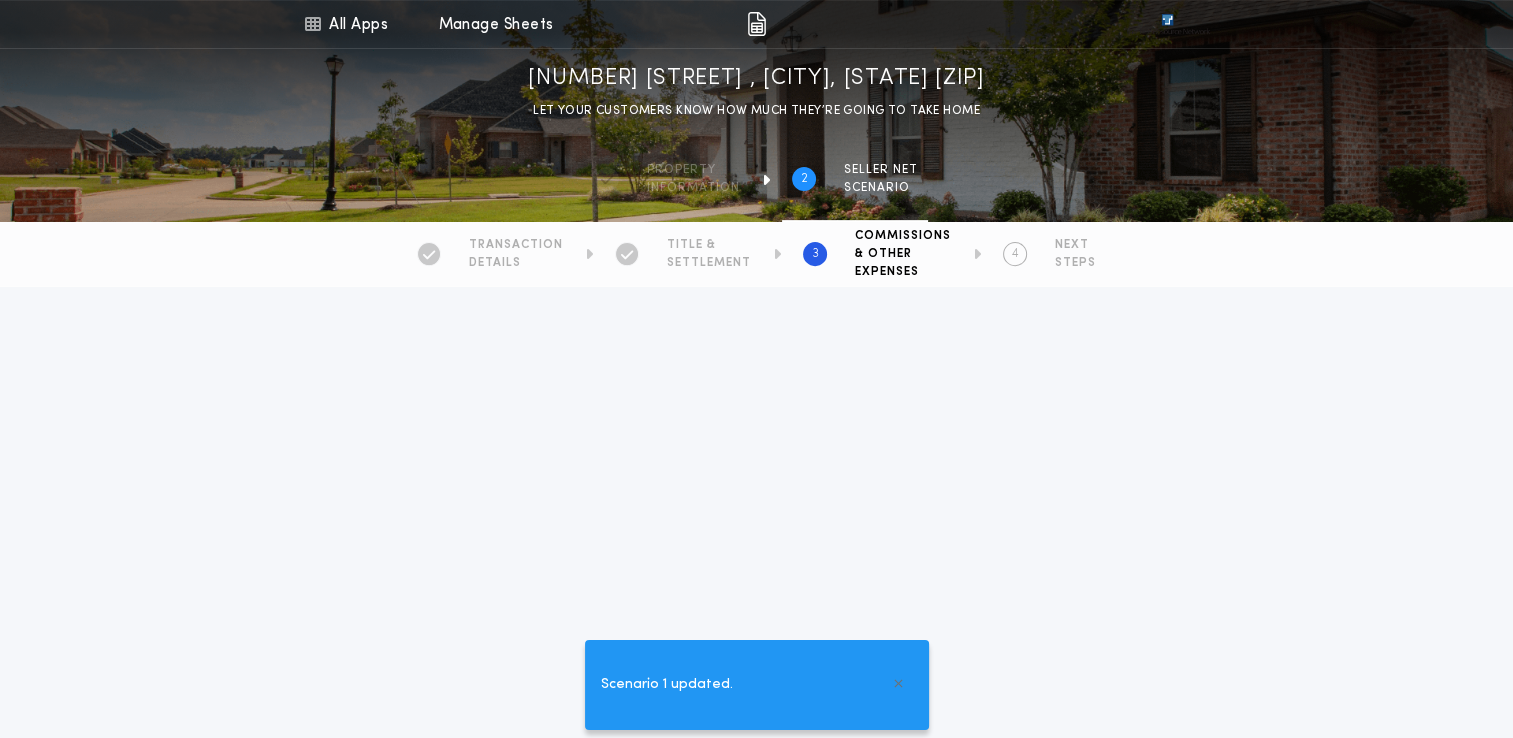 scroll, scrollTop: 0, scrollLeft: 0, axis: both 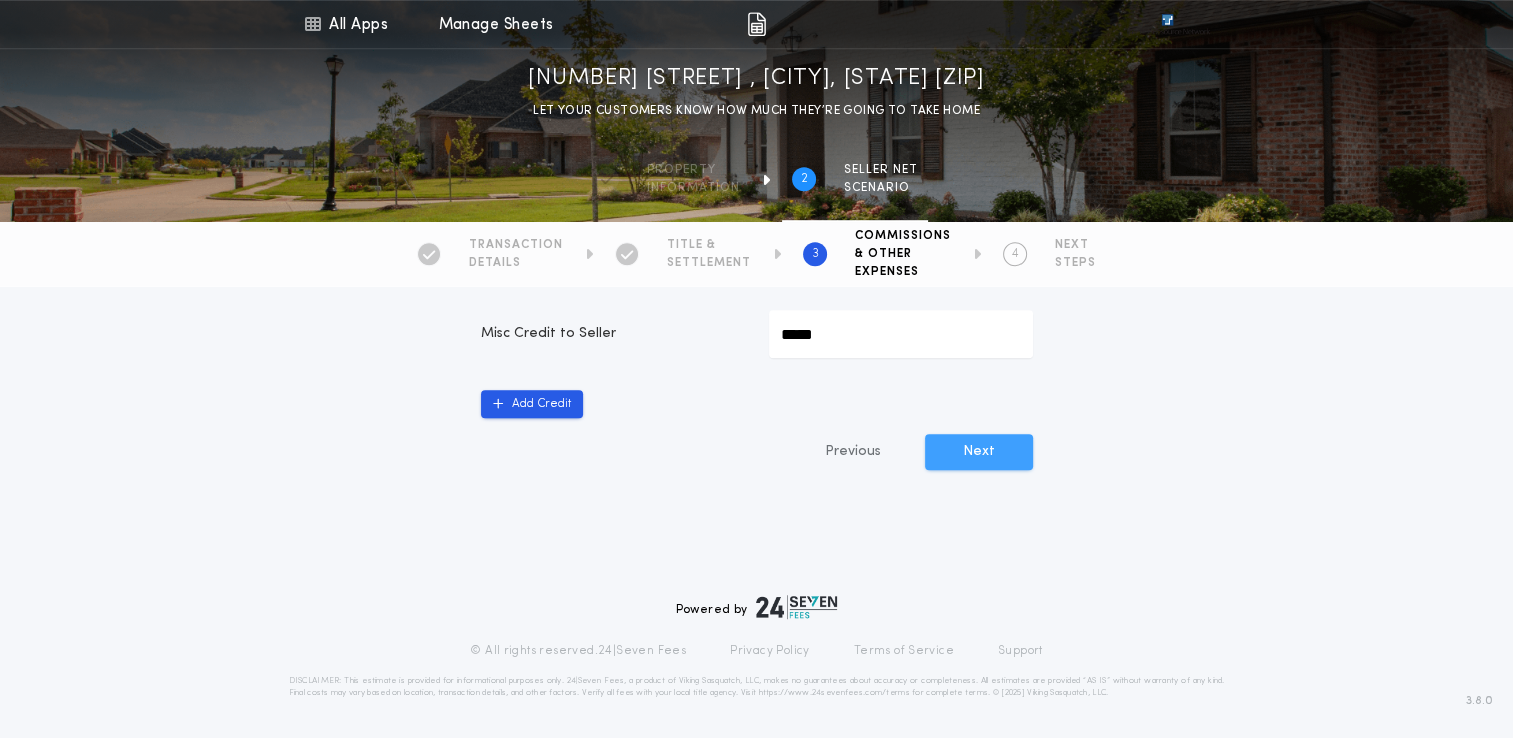 click on "Next" at bounding box center [979, 452] 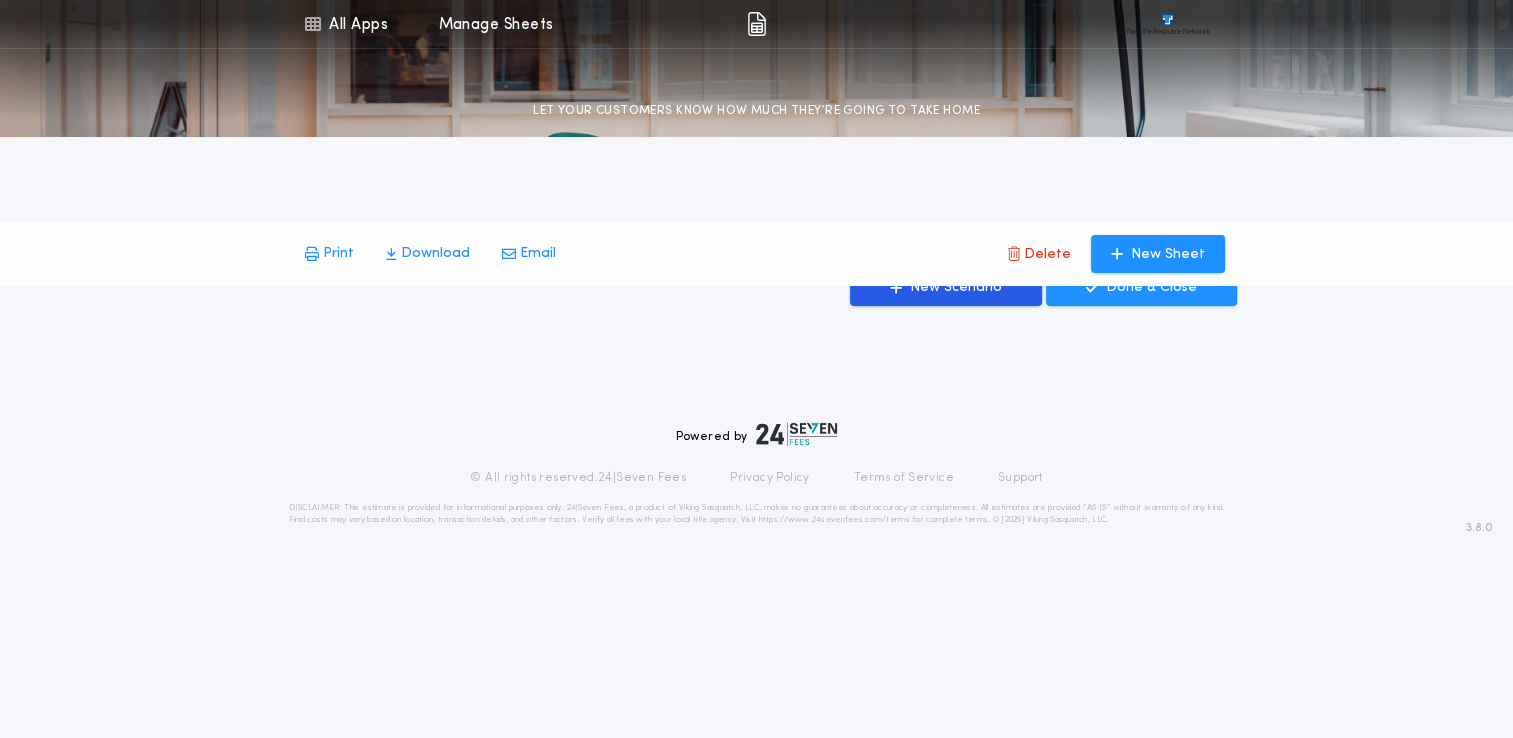 scroll, scrollTop: 0, scrollLeft: 0, axis: both 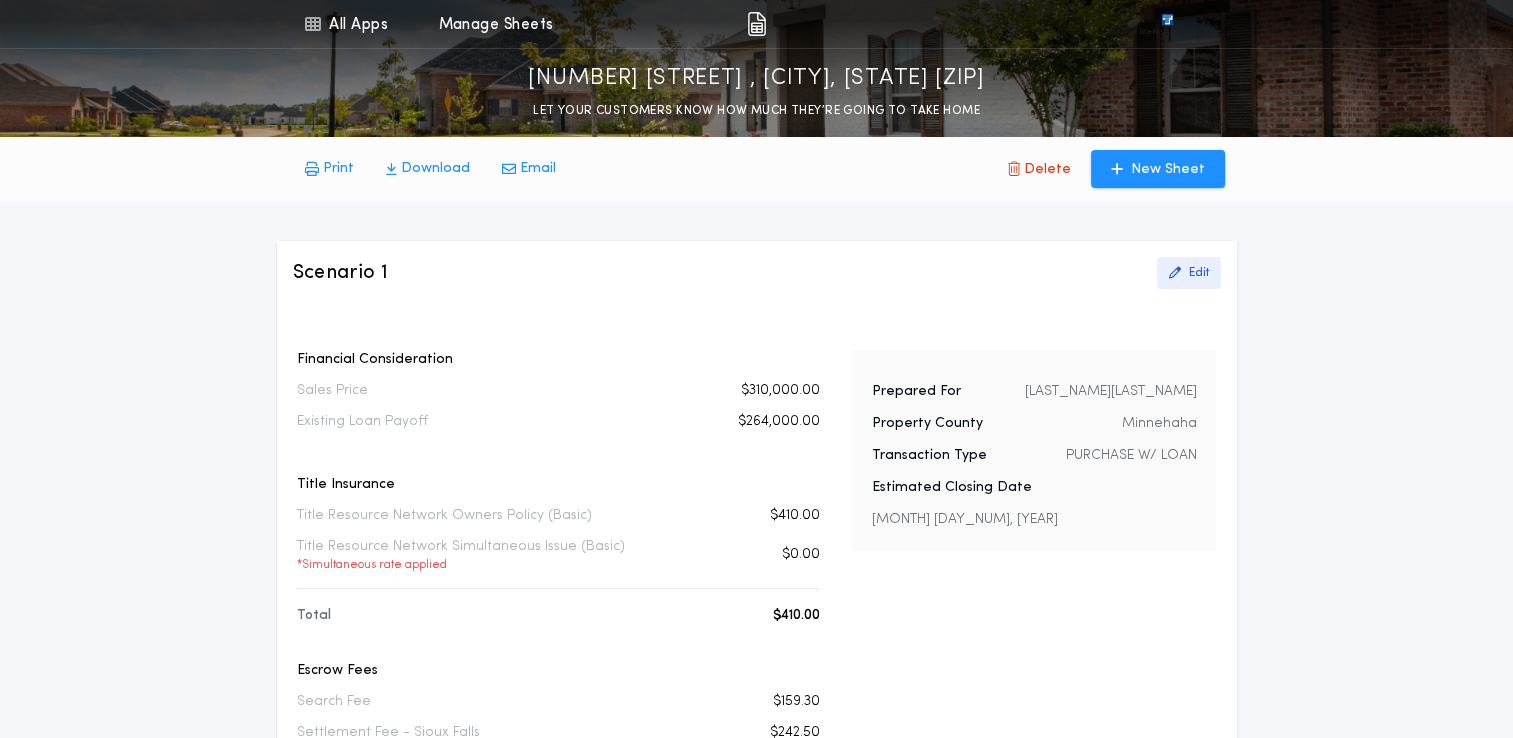 click on "Edit" at bounding box center [1199, 273] 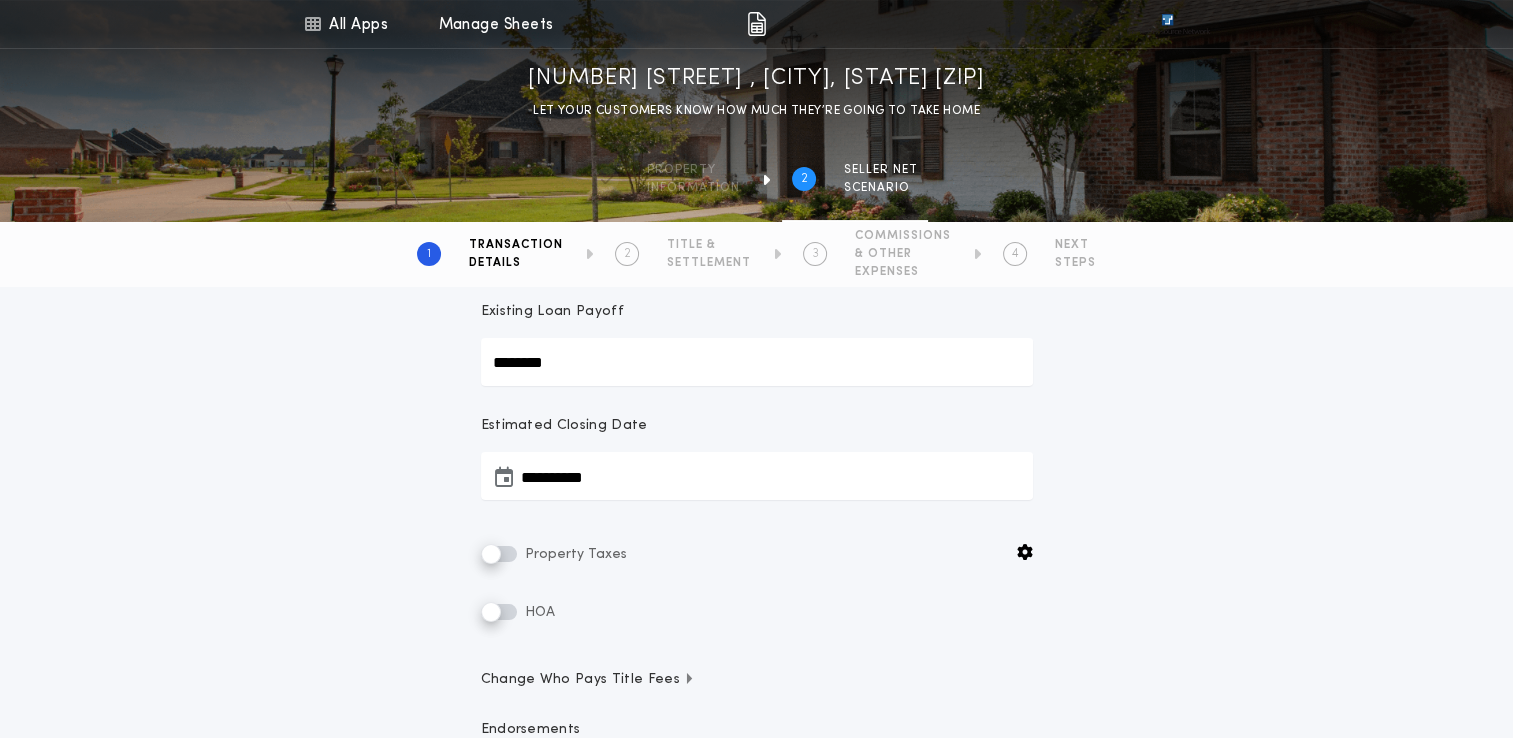 scroll, scrollTop: 265, scrollLeft: 0, axis: vertical 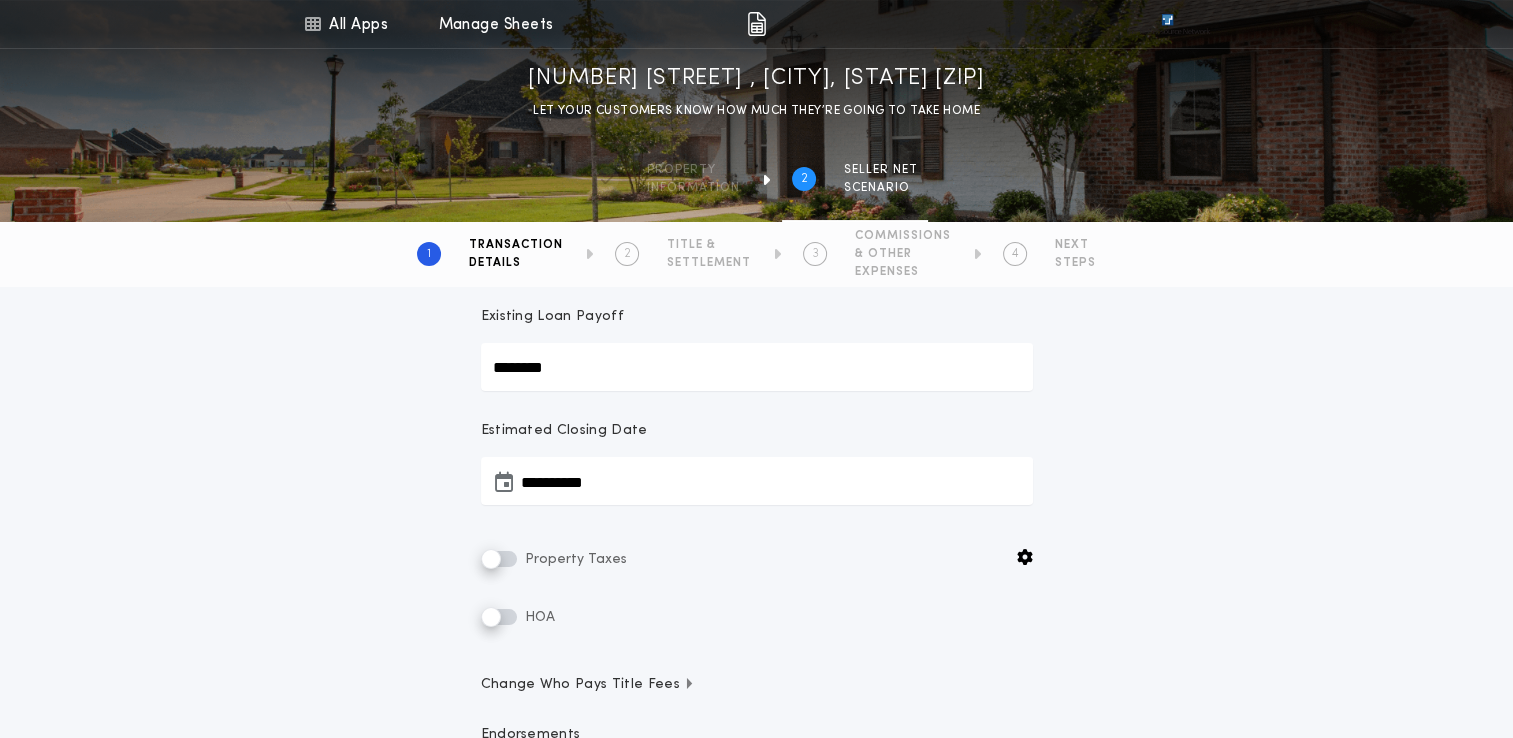 click on "& OTHER" at bounding box center (903, 254) 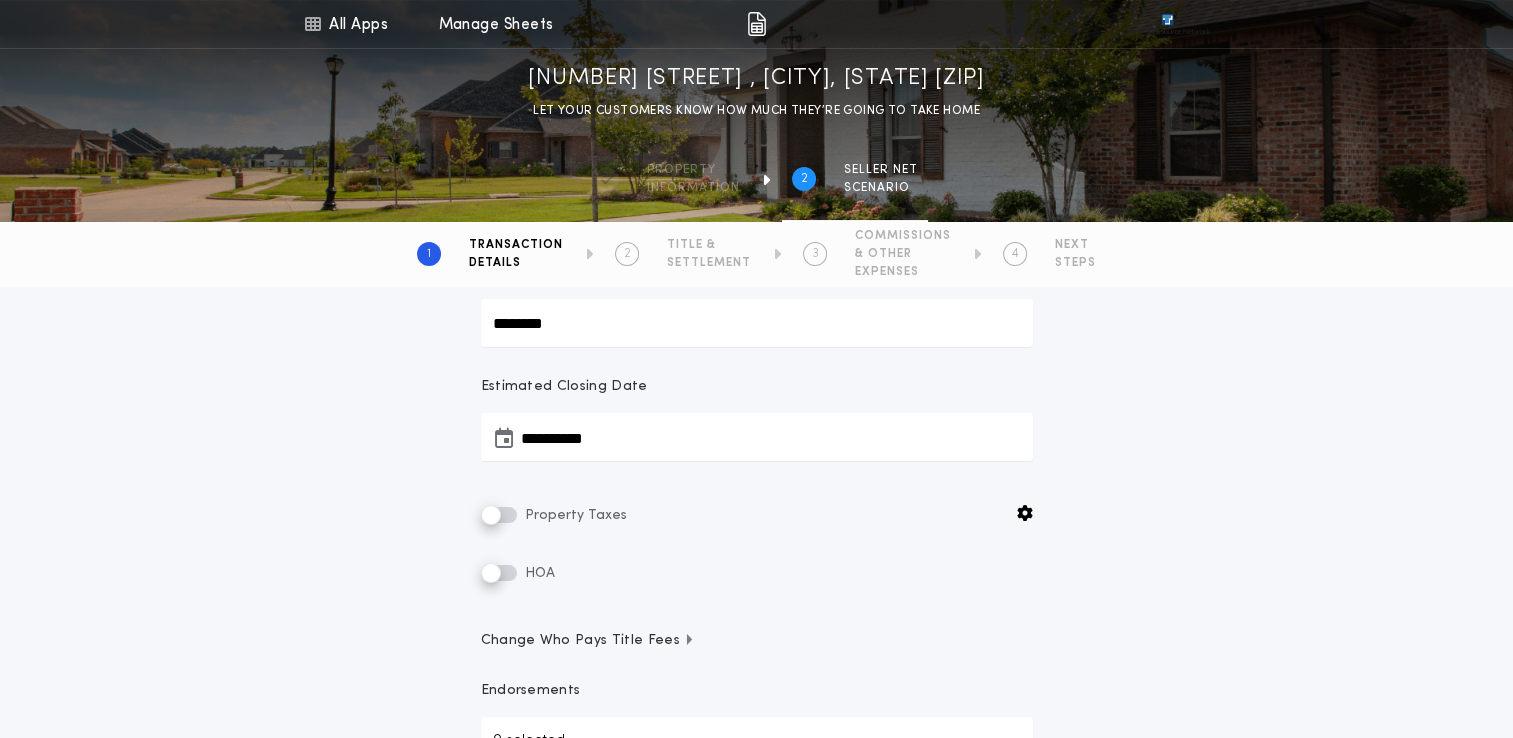 scroll, scrollTop: 617, scrollLeft: 0, axis: vertical 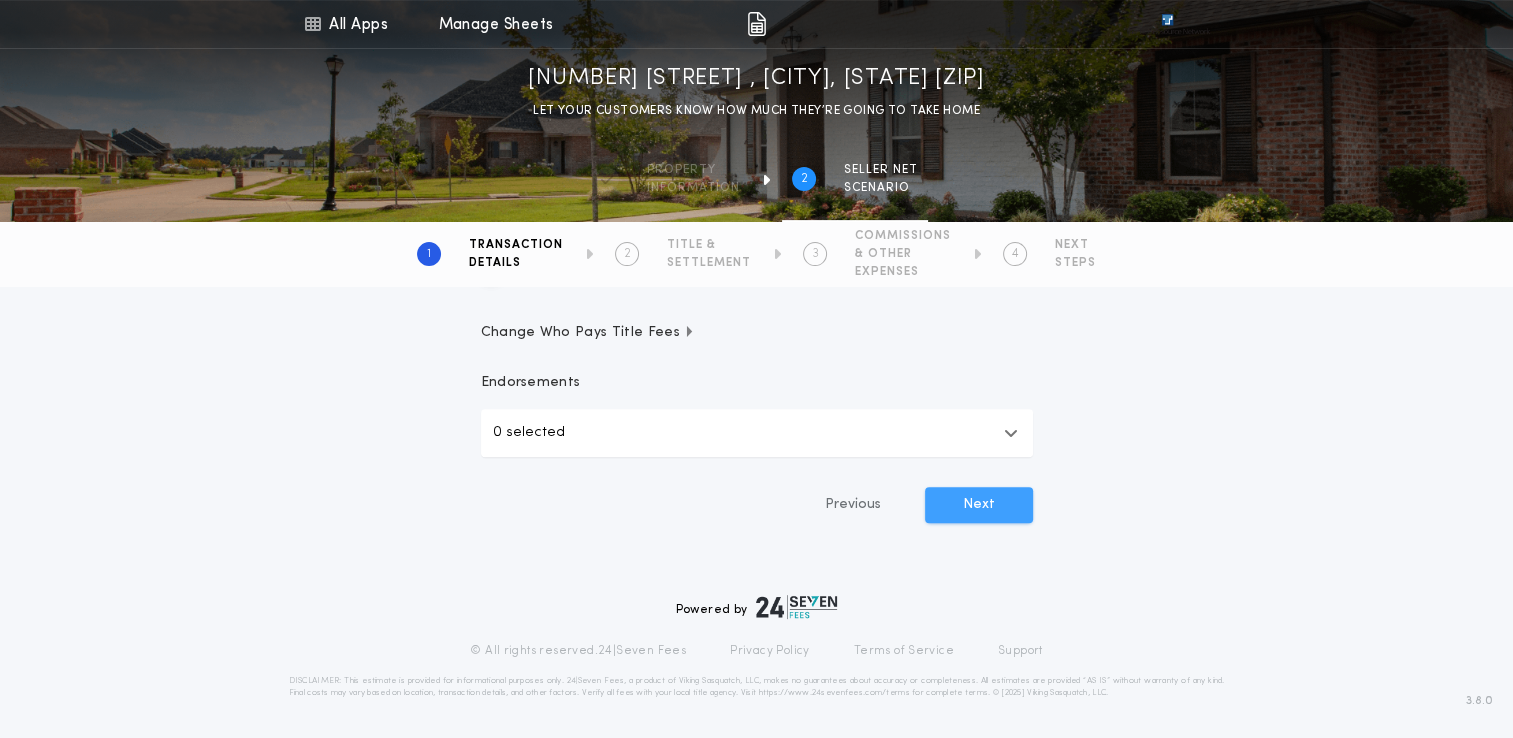 drag, startPoint x: 924, startPoint y: 525, endPoint x: 960, endPoint y: 514, distance: 37.64306 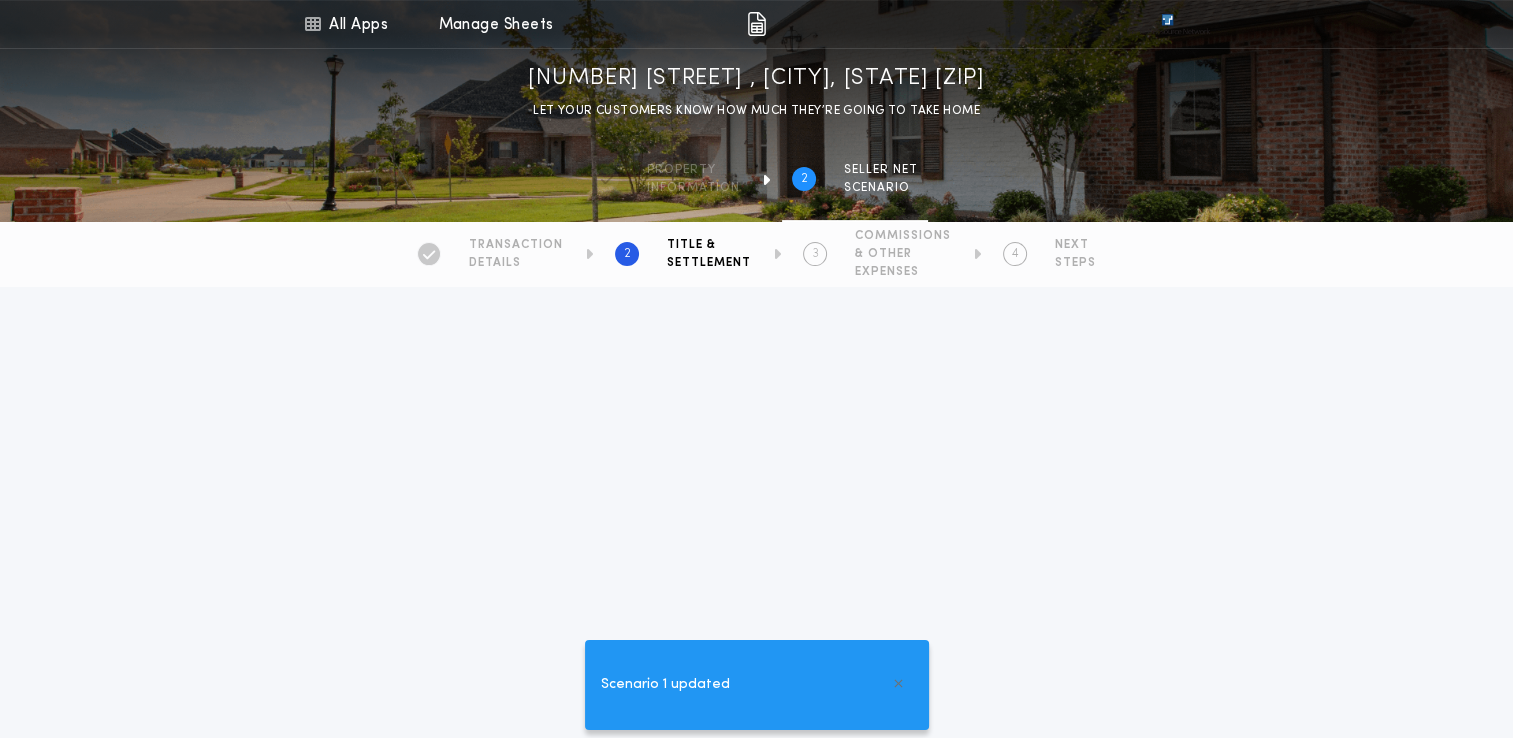 scroll, scrollTop: 0, scrollLeft: 0, axis: both 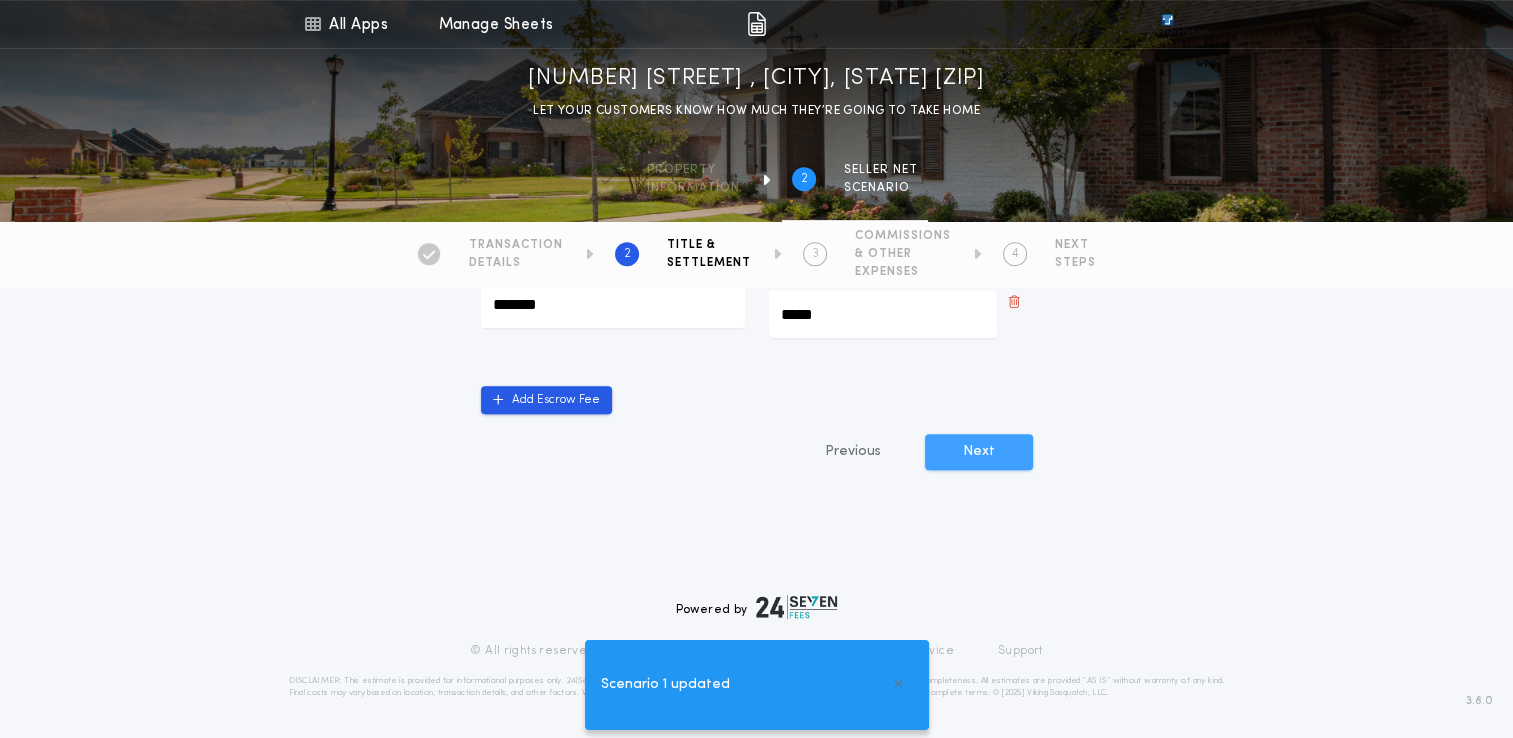 click on "Next" at bounding box center (979, 452) 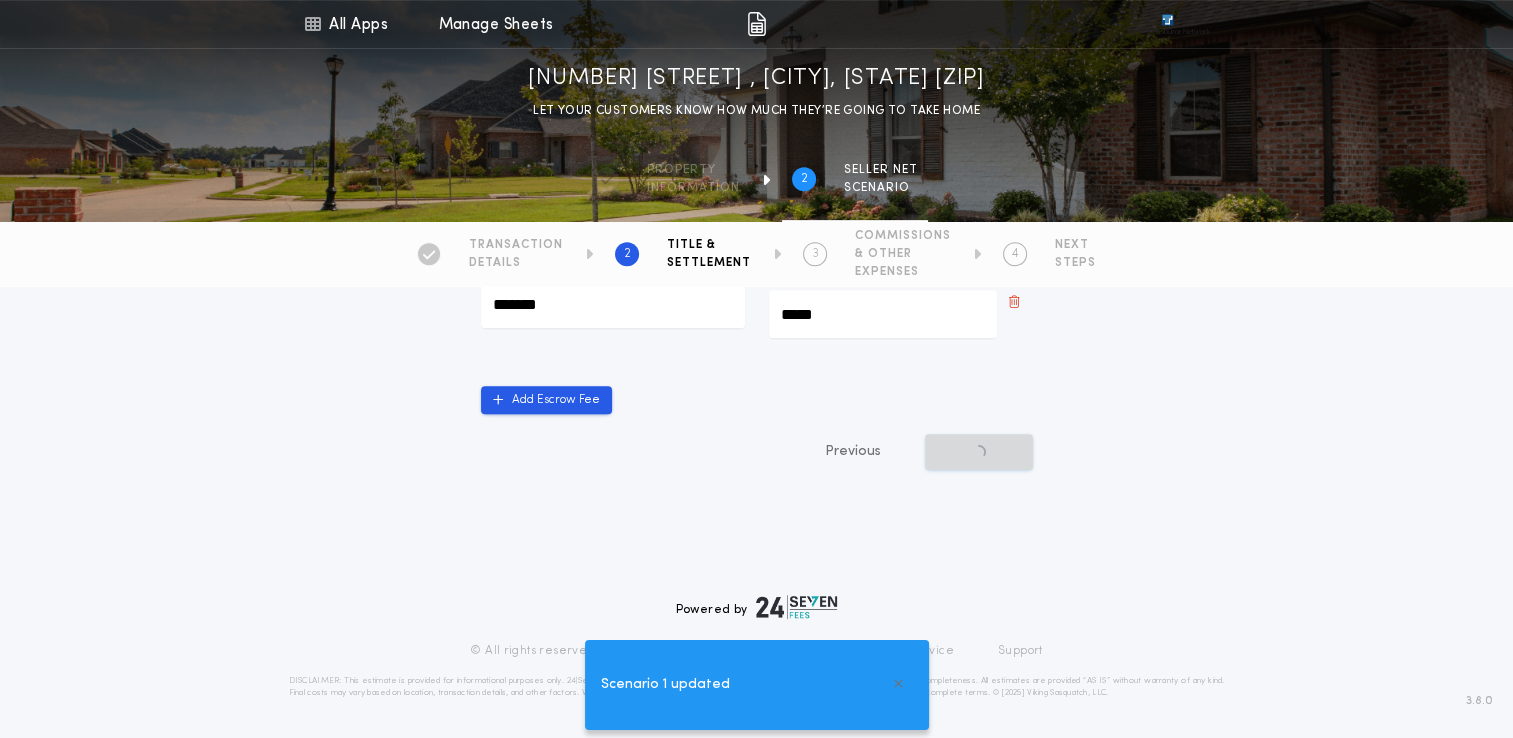 scroll, scrollTop: 0, scrollLeft: 0, axis: both 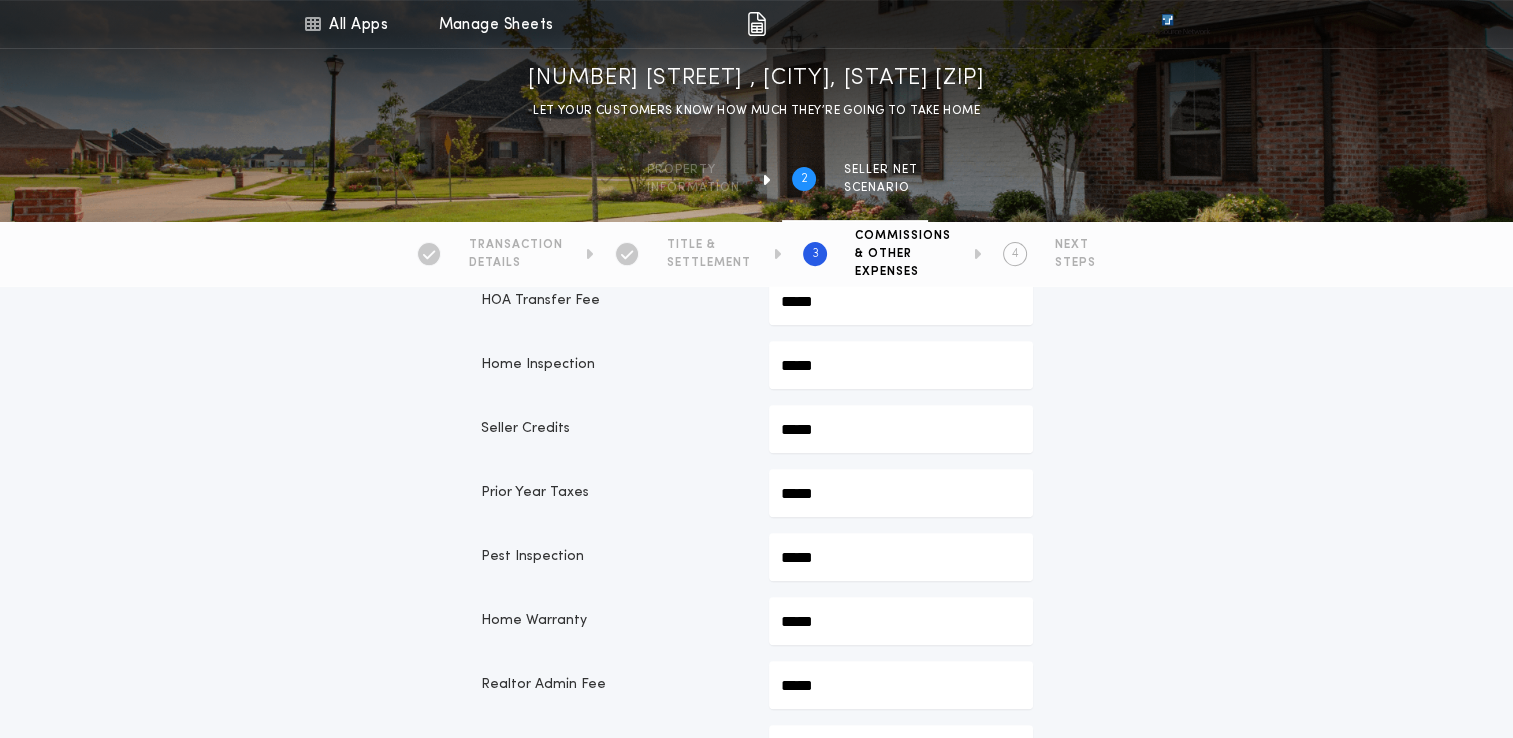 click on "*****" at bounding box center (901, -285) 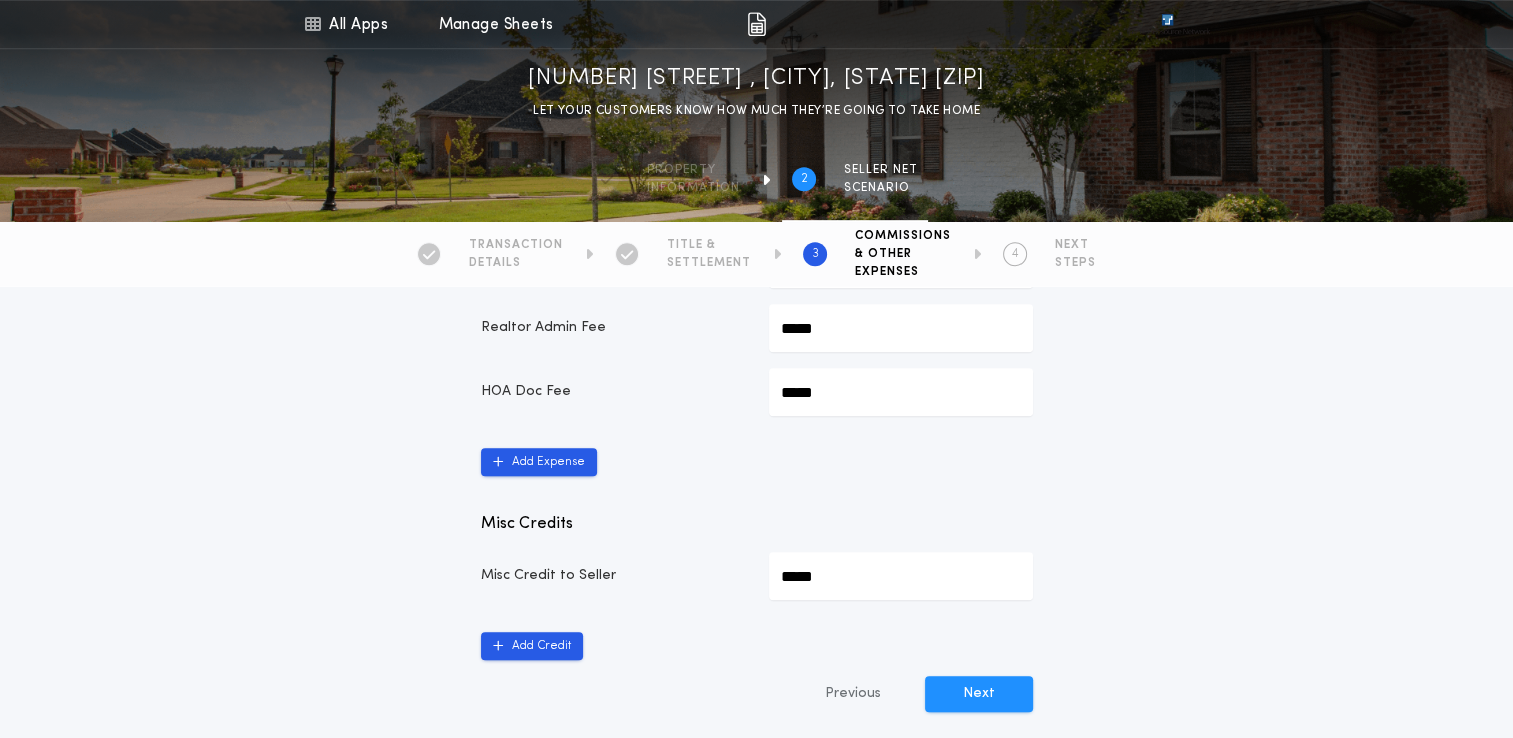 scroll, scrollTop: 1086, scrollLeft: 0, axis: vertical 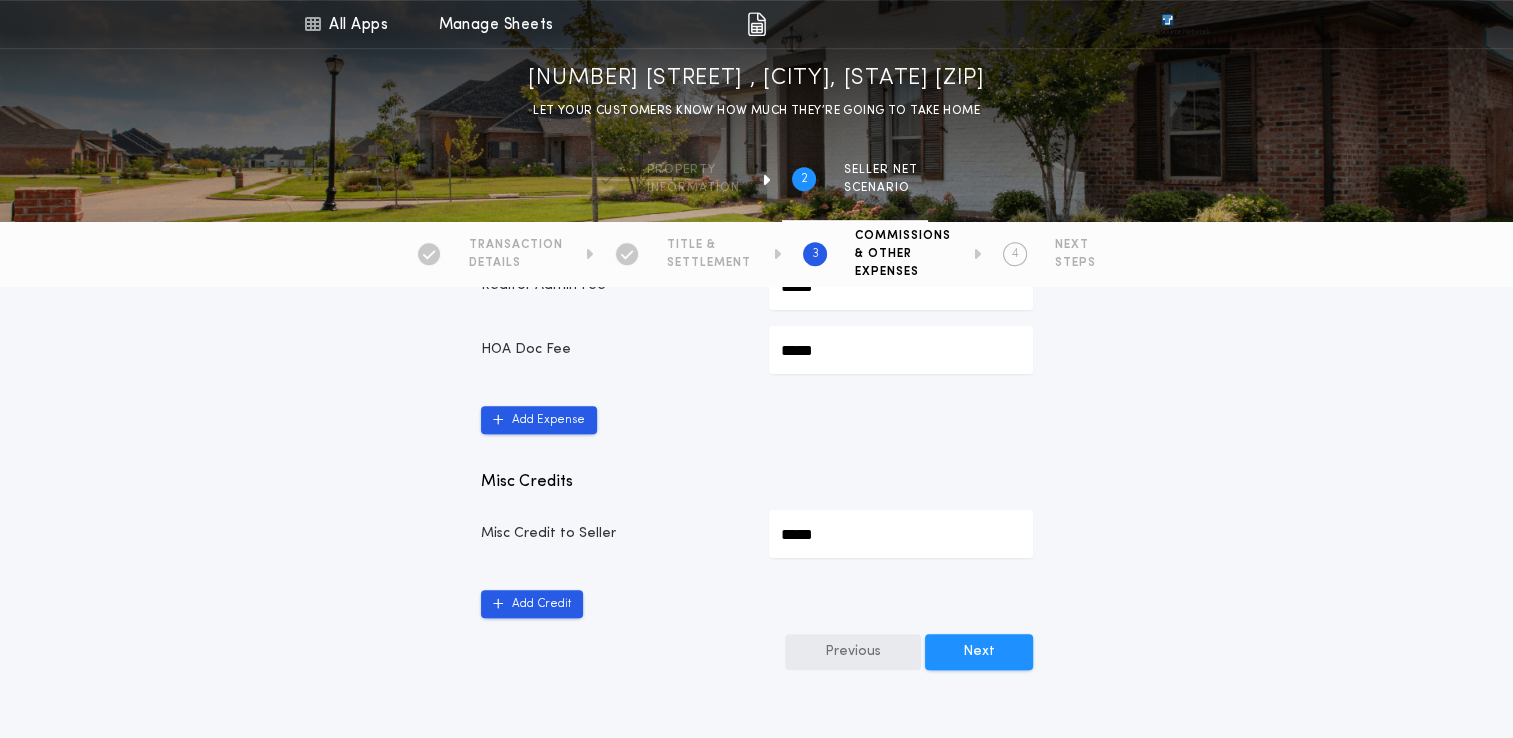 click on "Previous" at bounding box center [853, 652] 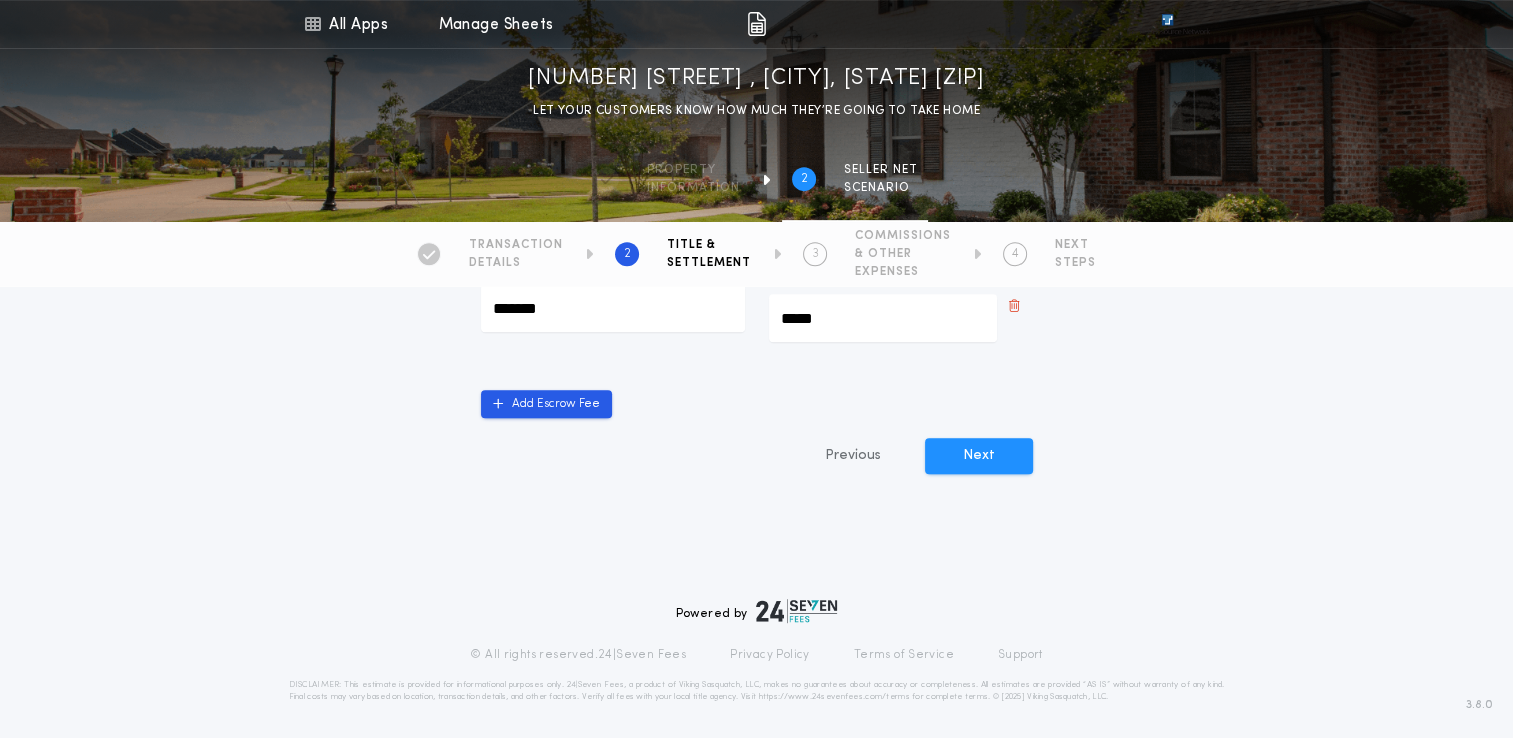 scroll, scrollTop: 872, scrollLeft: 0, axis: vertical 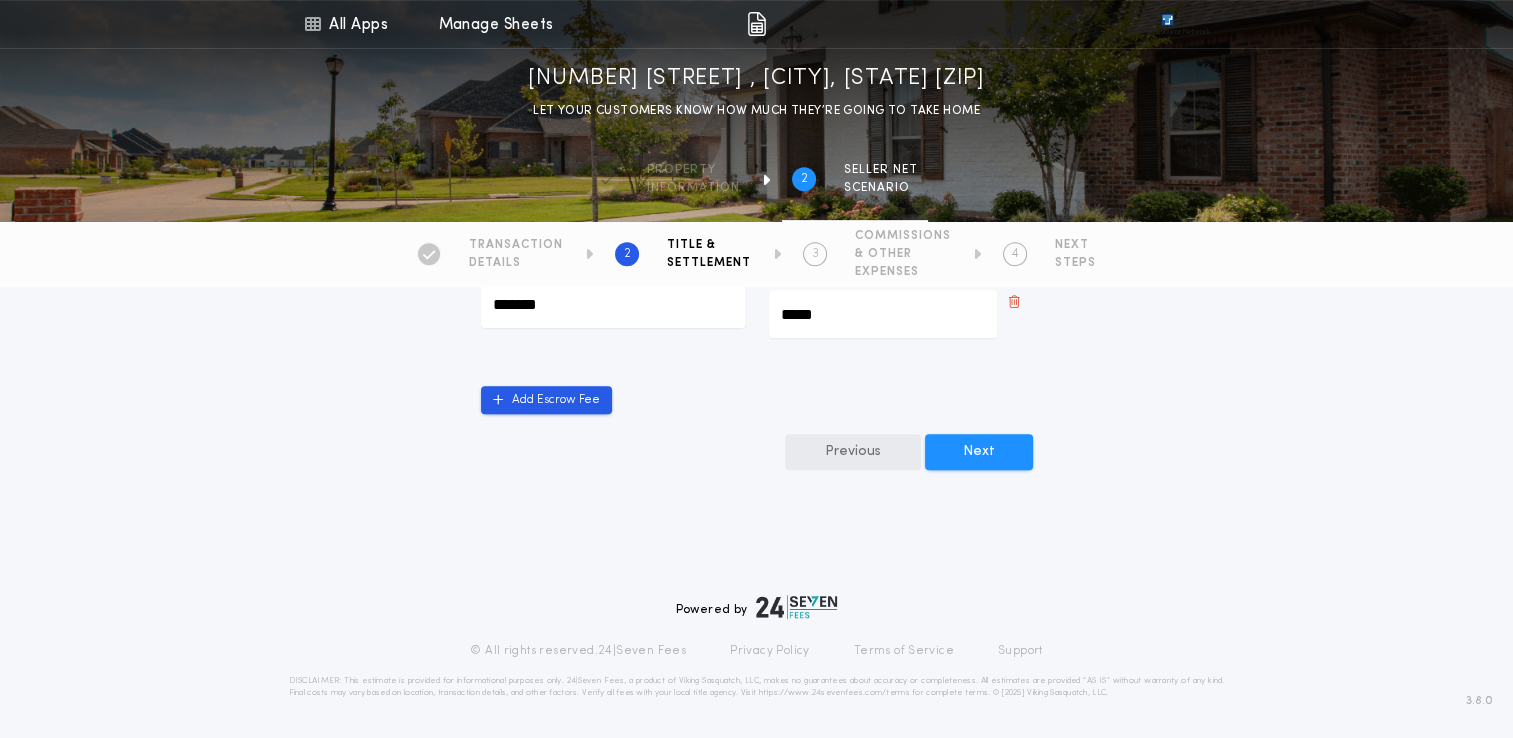 click on "Previous" at bounding box center [853, 452] 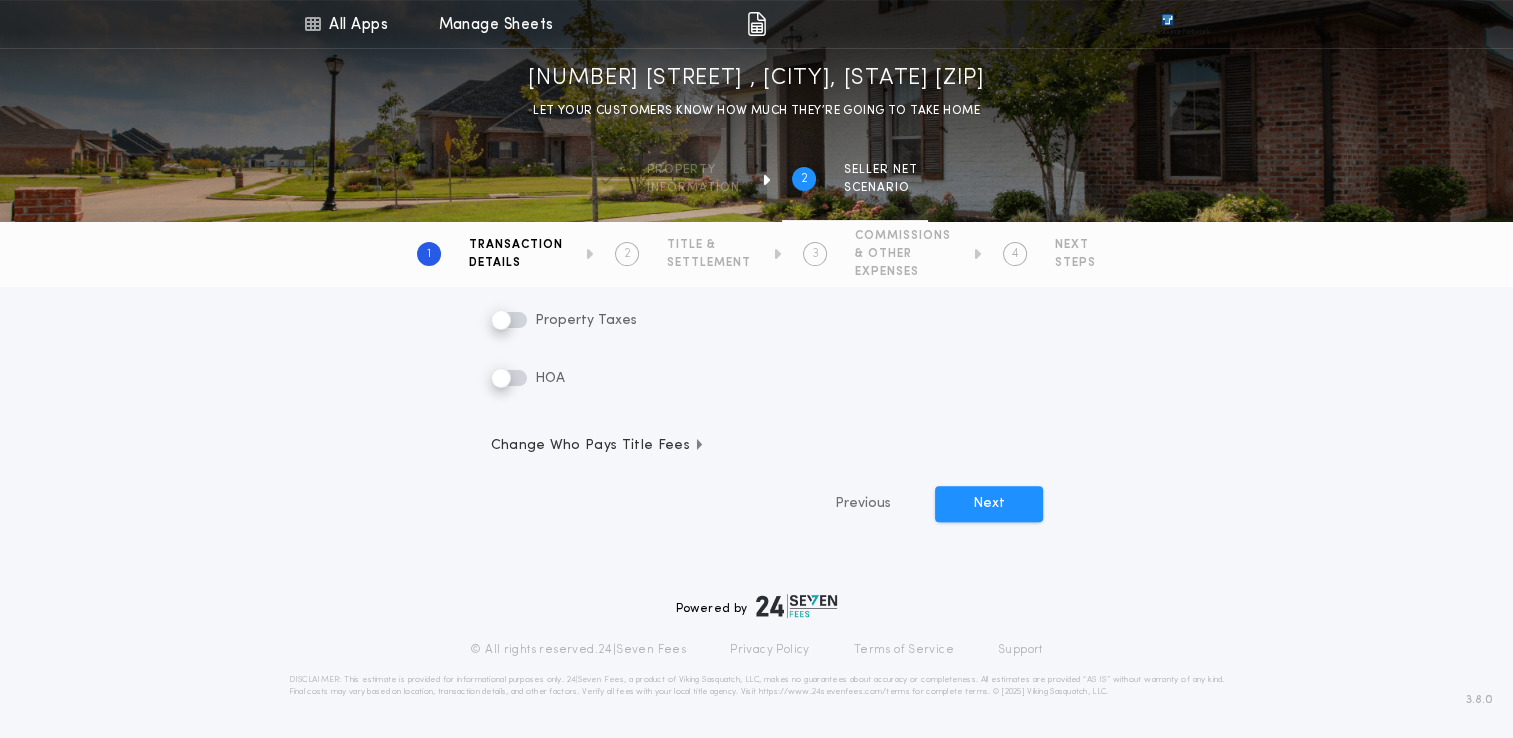 type on "********" 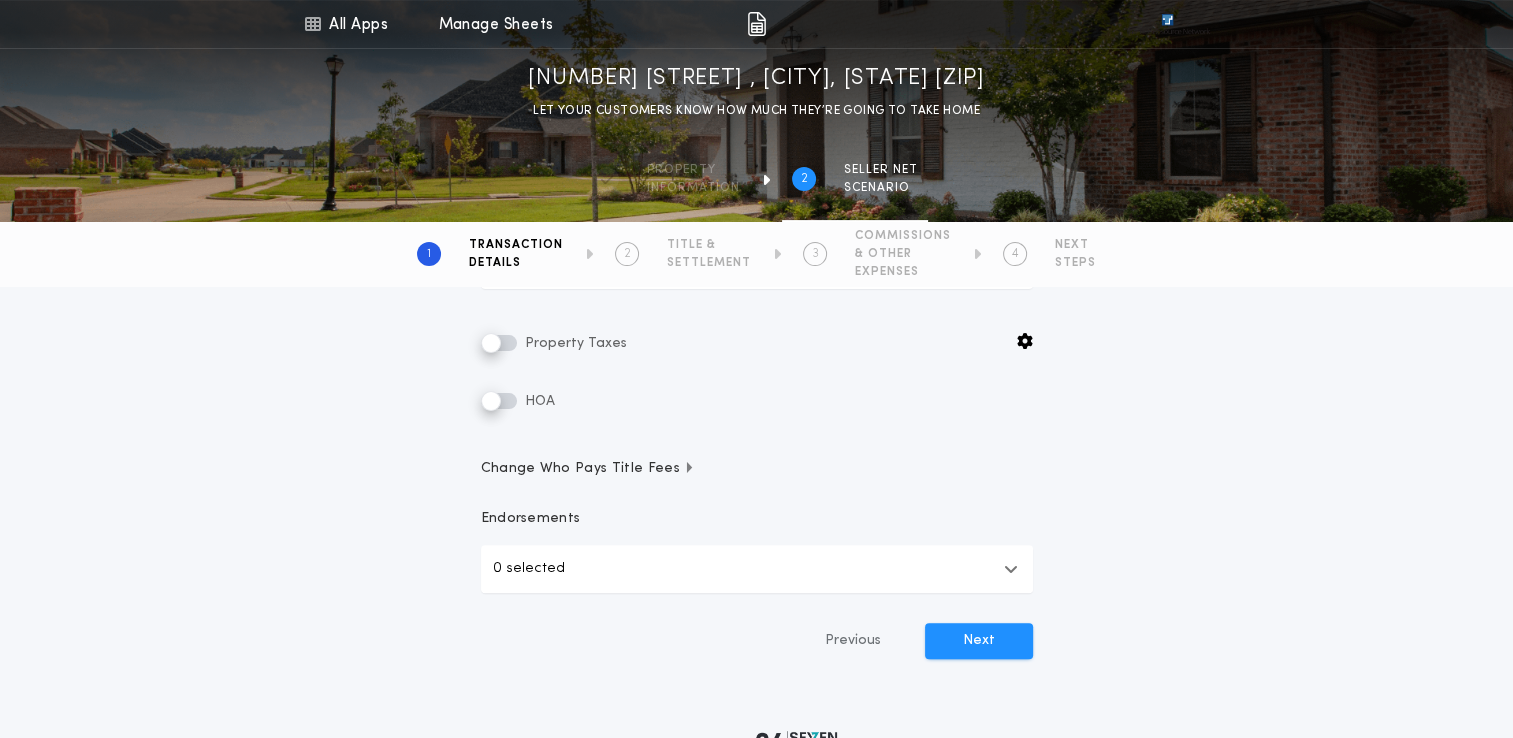 scroll, scrollTop: 480, scrollLeft: 0, axis: vertical 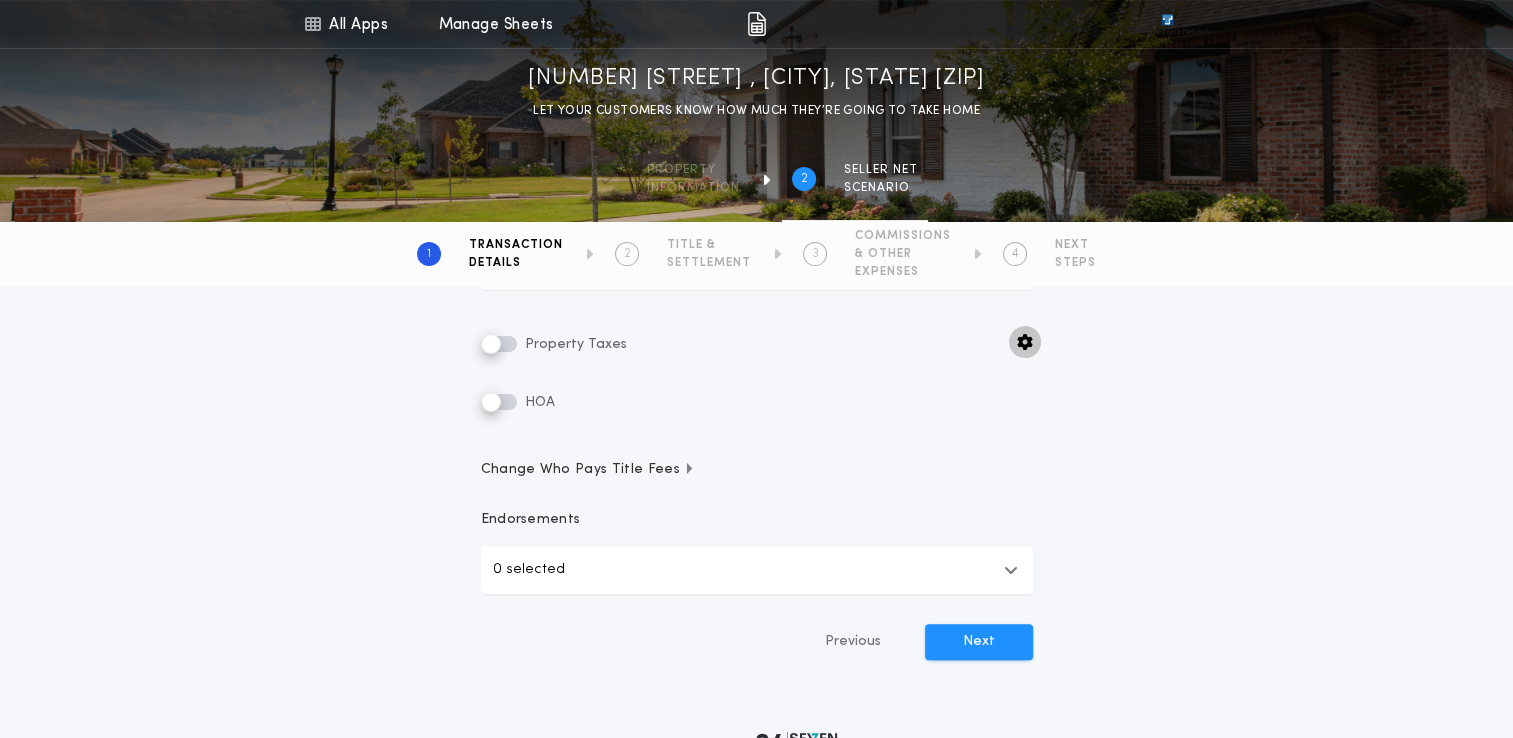click at bounding box center [1025, 342] 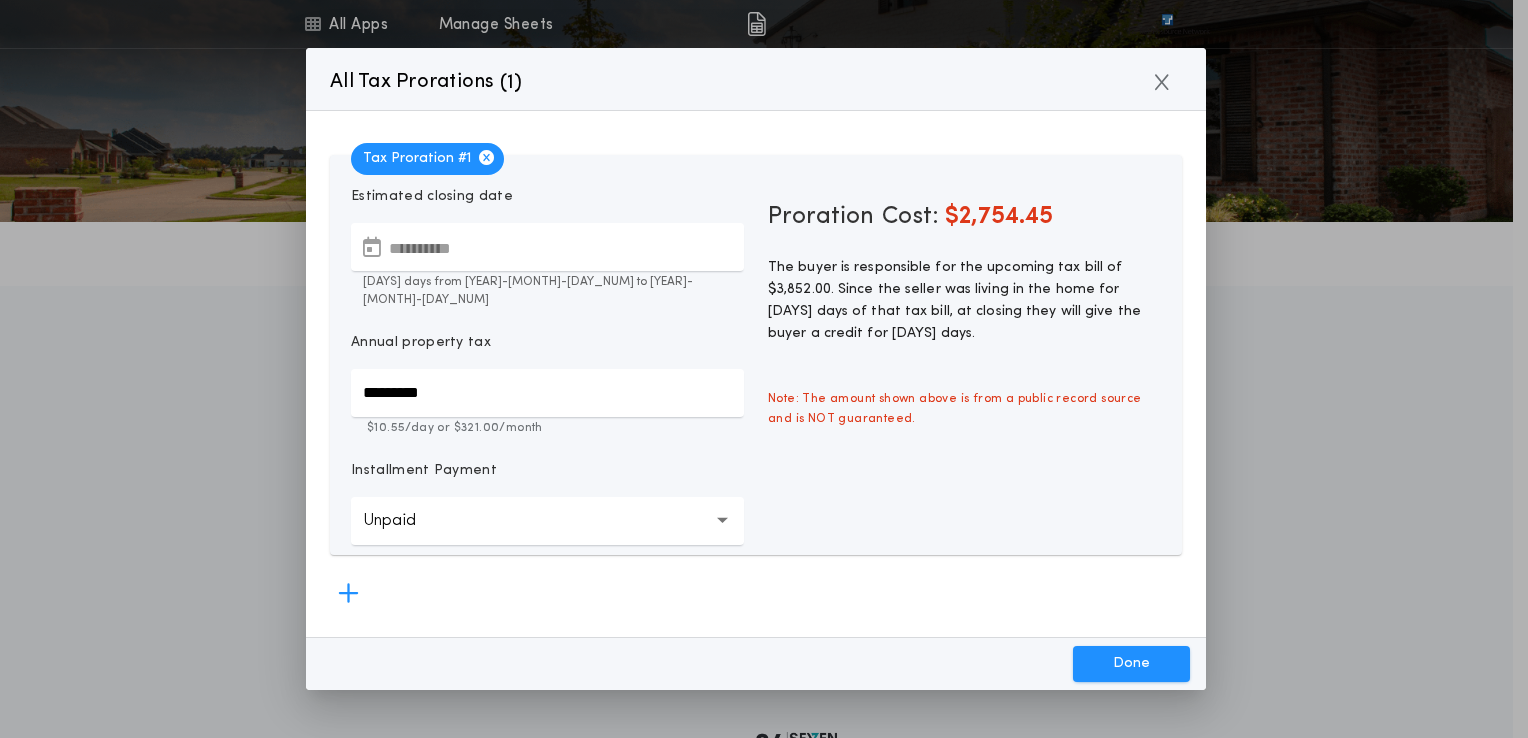 click on "**********" at bounding box center (756, 198) 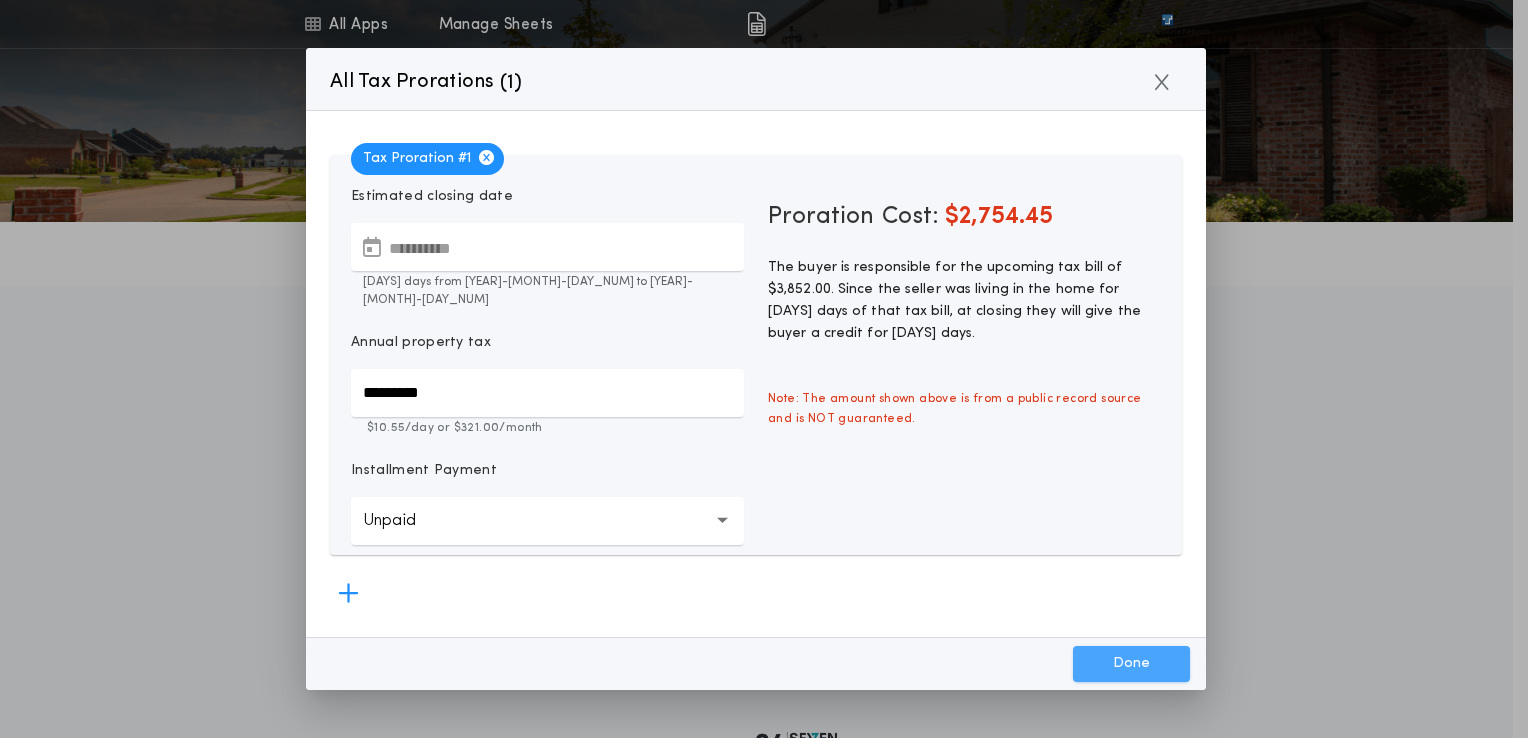 click on "Done" at bounding box center [1131, 664] 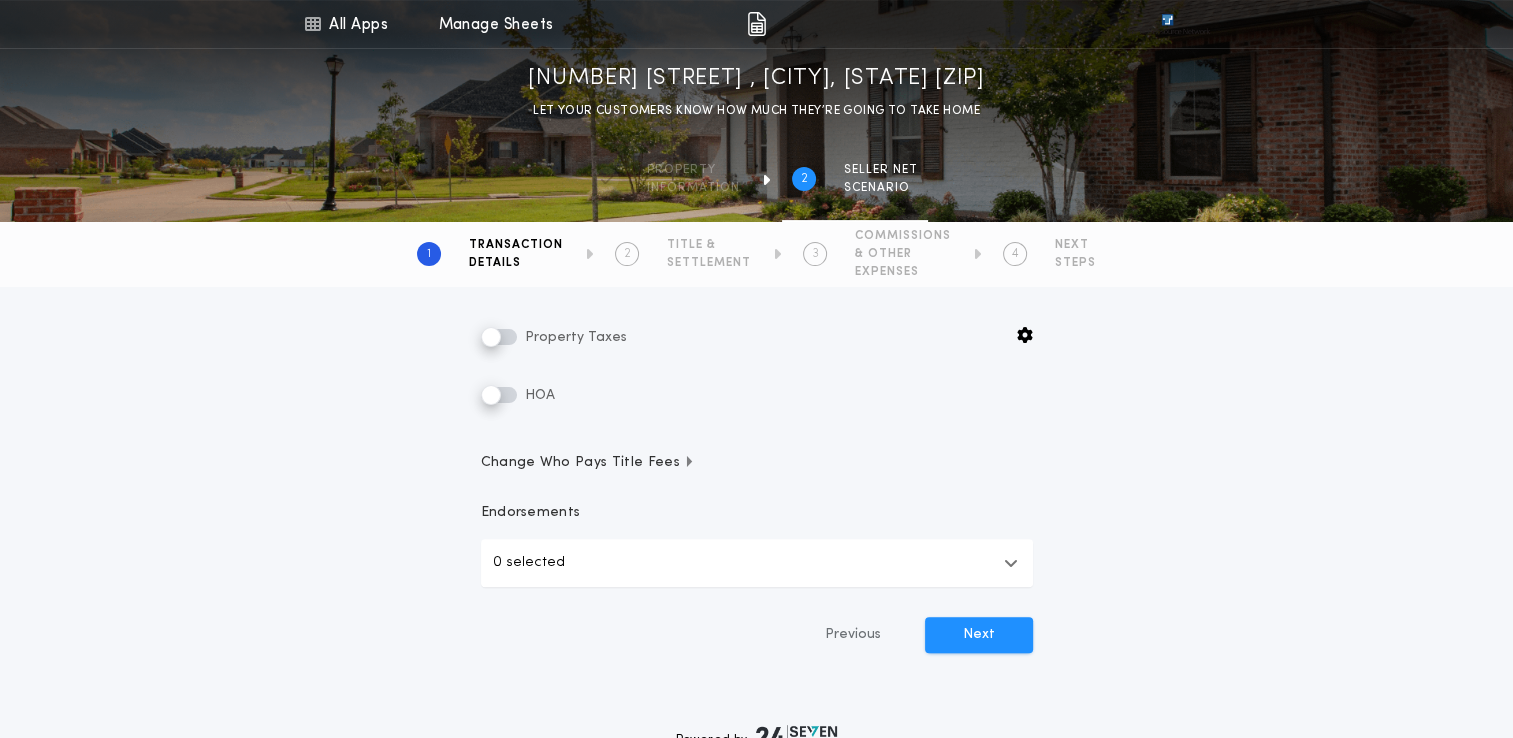 scroll, scrollTop: 617, scrollLeft: 0, axis: vertical 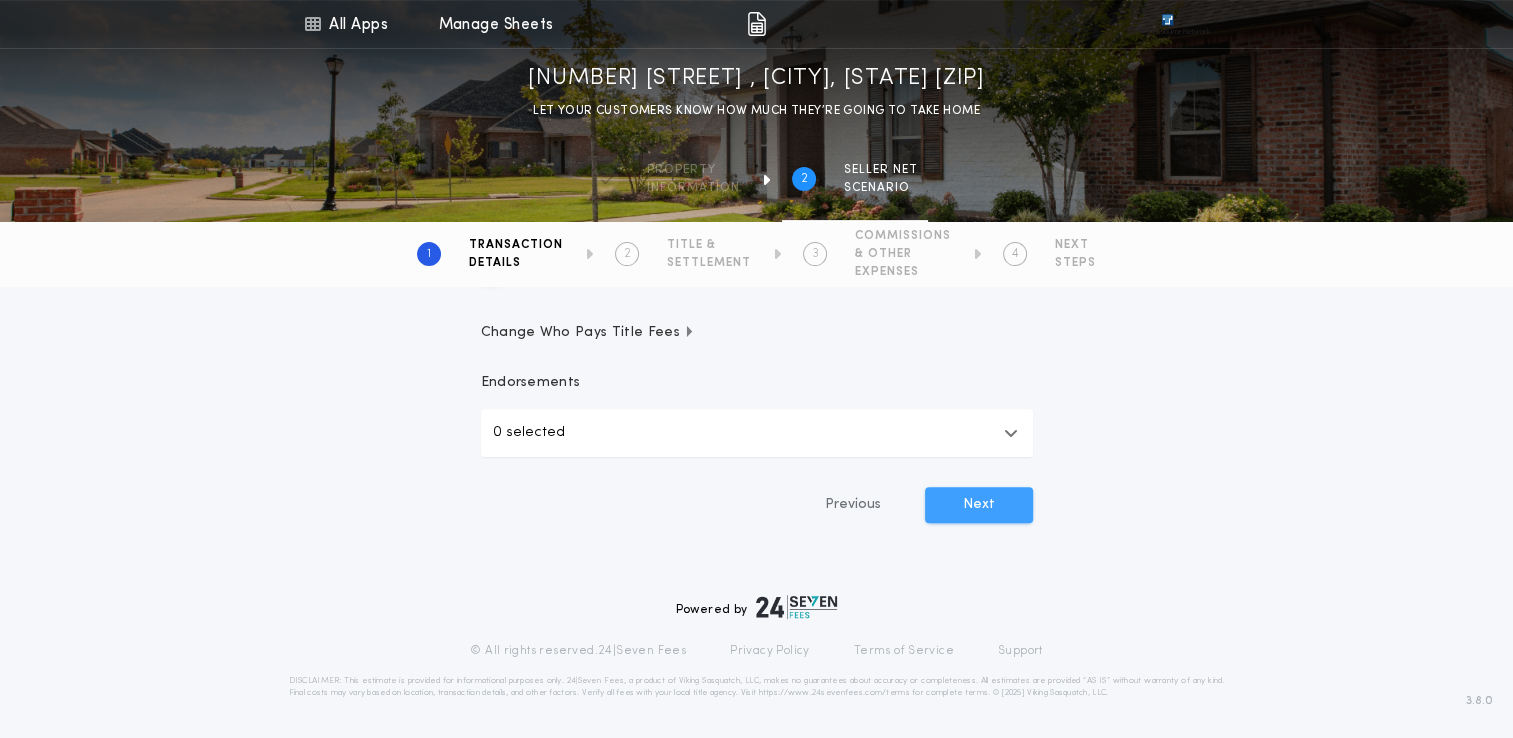 click on "Next" at bounding box center (979, 505) 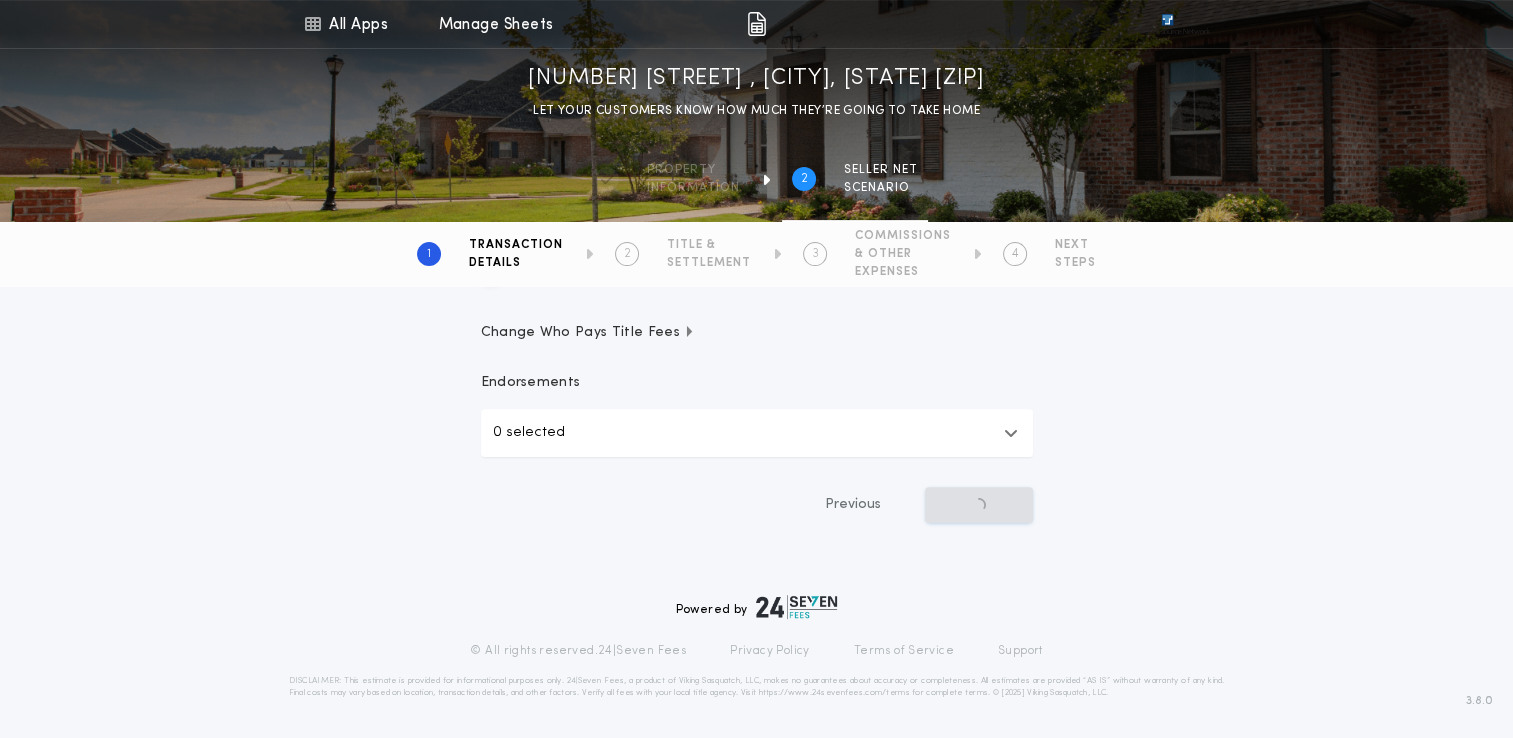 scroll, scrollTop: 0, scrollLeft: 0, axis: both 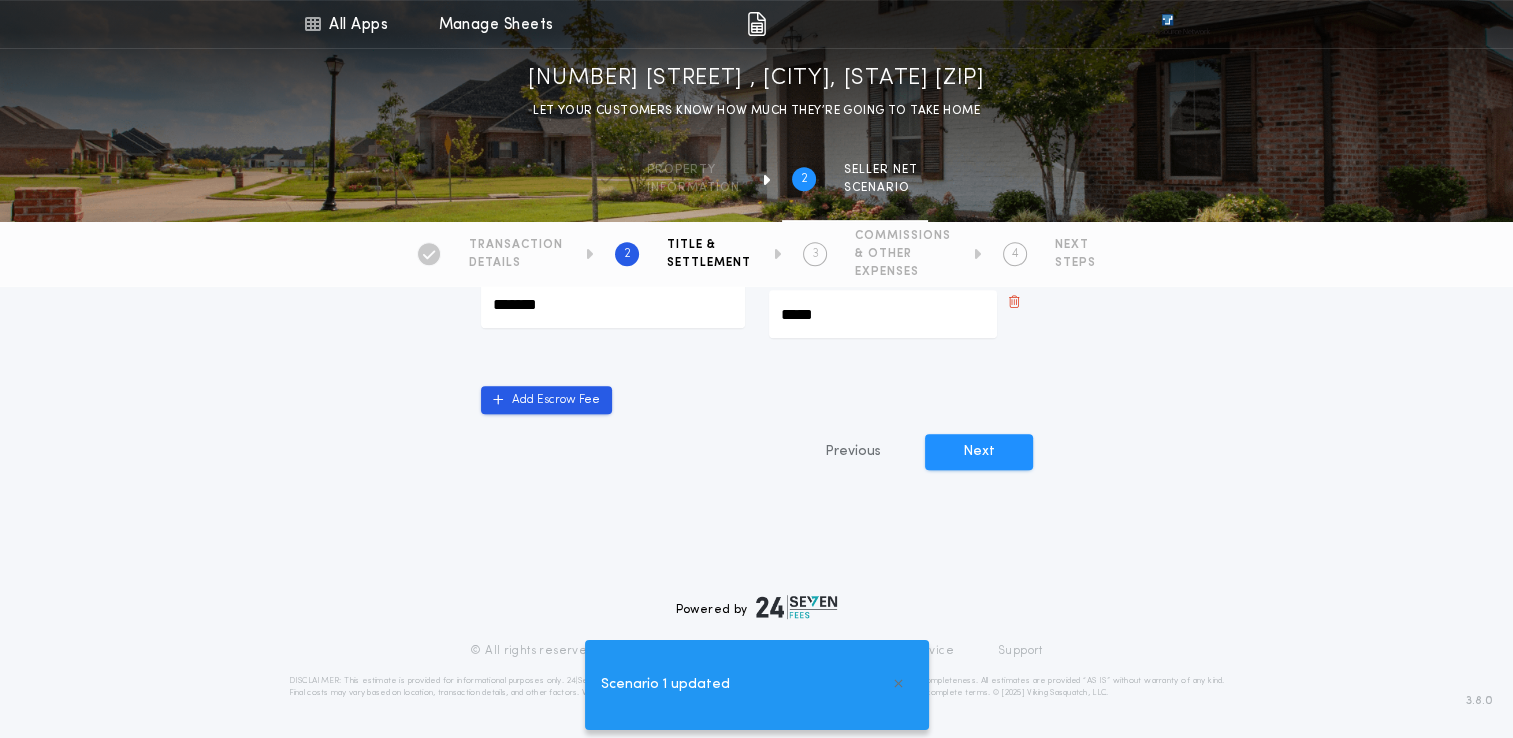 click on "Title & Settlement Title Insurance rates and associated fees will be calculated and displayed on the final estimate BUYER’S TITLE INSURANCE FEES Title Resource Network Owners Policy (Basic) ******* Title Resource Network Simultaneous Issue (Basic) ******* SELLER’S TITLE INSURANCE FEES Title Resource Network Owners Policy (Basic) ******* Title Resource Network Simultaneous Issue (Basic) ***** Buyer’s Settlement Fees Seller’s Settlement Fees Search Fee ******* Search Fee ******* Settlement Fee - [CITY] ******* Settlement Fee - [CITY] ******* Attorney Document Preparation Fee - [CITY] ***** Attorney Document Preparation Fee - [CITY] ****** Wire/Overnight/Handling Fee (if applicable) ***** Wire/Overnight/Handling Fee (if applicable) ****** Seller Agent Commission Sales Tax ***** Seller Agent Commission Sales Tax ******* Buyer Agent Commission Sales Tax ******* Buyer Agent Commission Sales Tax ***** Add Escrow Fee Previous  Next" at bounding box center [757, 8] 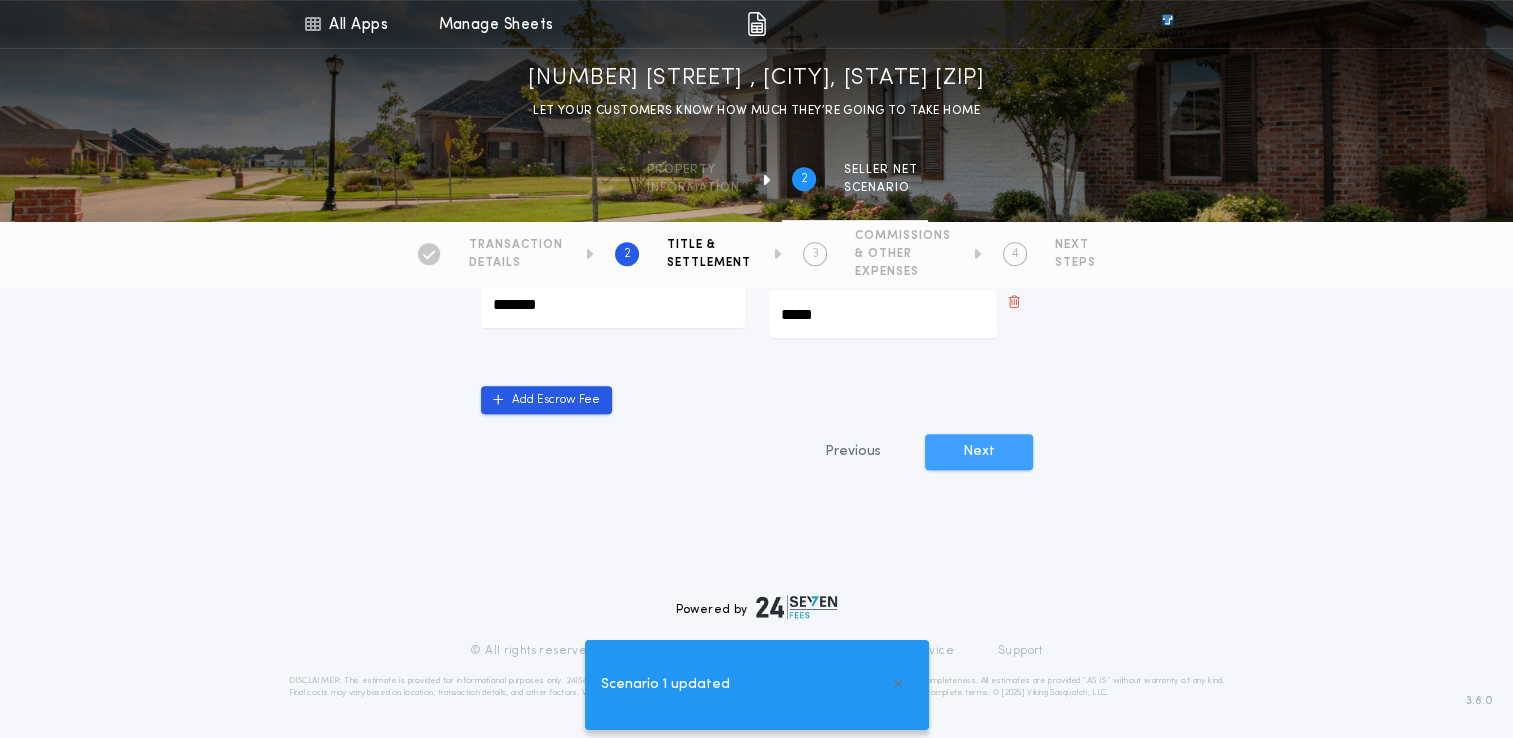 click on "Next" at bounding box center [979, 452] 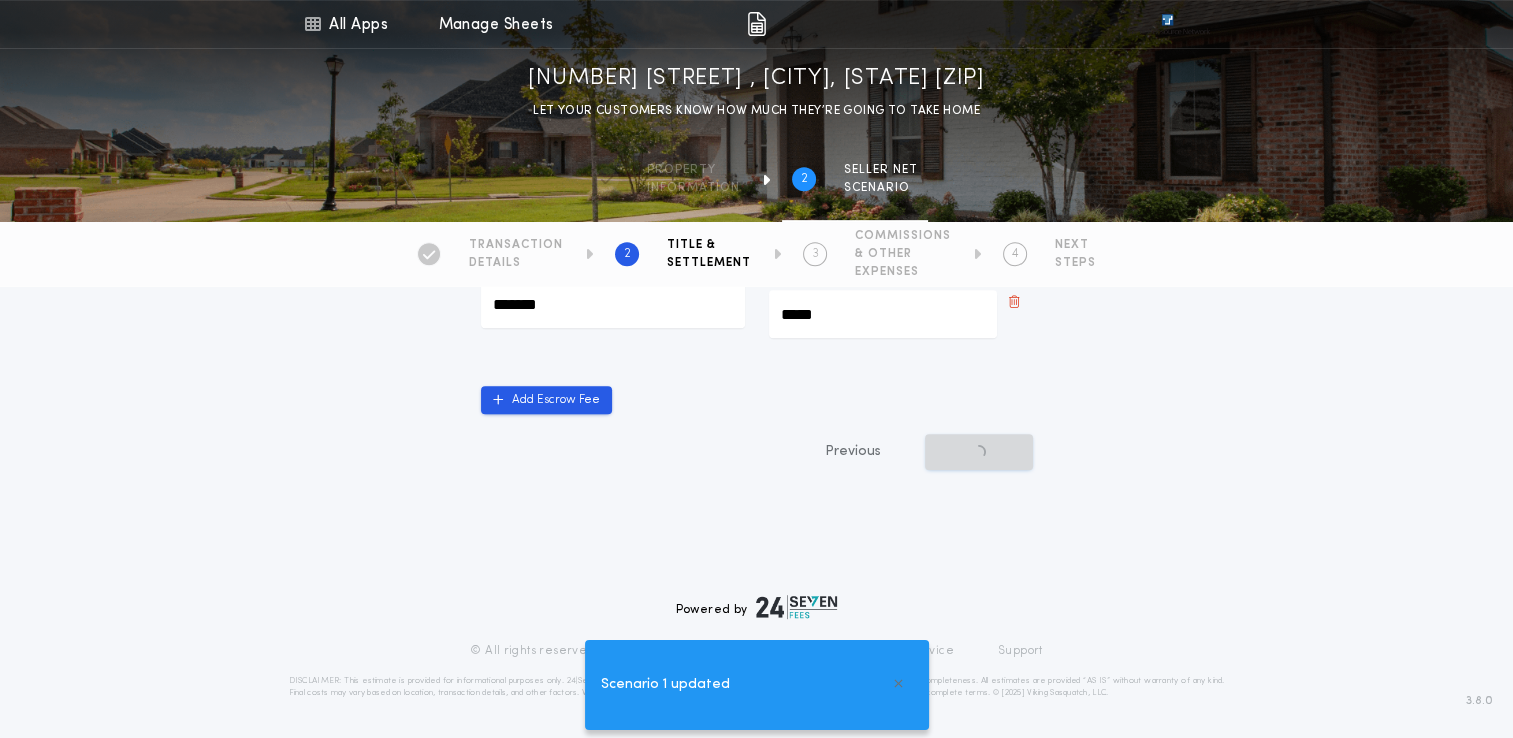 scroll, scrollTop: 0, scrollLeft: 0, axis: both 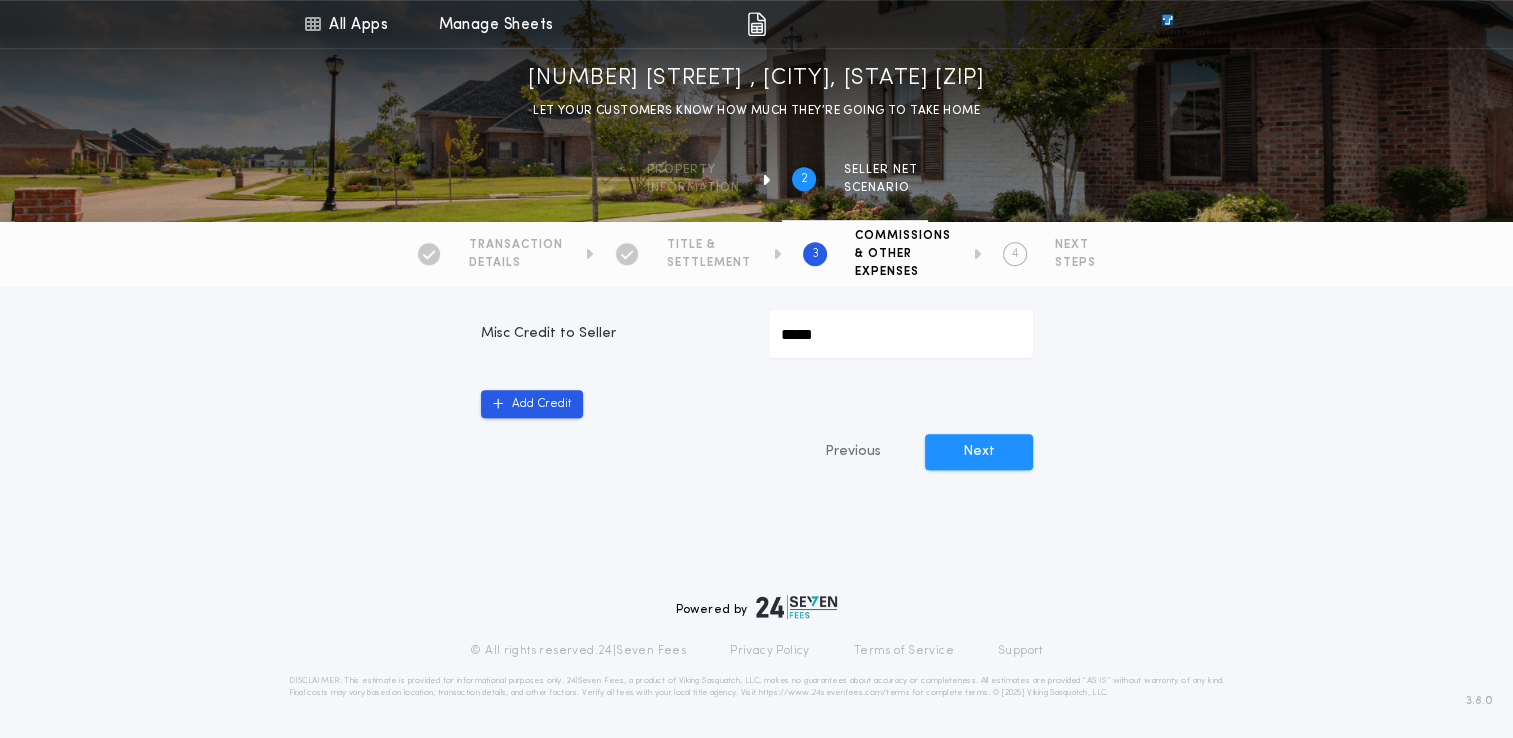 click on "Recording Fees & Transfer Taxes Transfer Tax Amount (Deed) ******** Recording Fee (Deed) ******** Recording Fee (Mortgage) ******** City/Municipal Transfer Tax Amount (Deed) ******** Commissions Seller Agent Commission ********* Percentage * Buyer Agent Commission ********* Percentage * Other Seller Expenses HOA Transfer Fee ***** Home Inspection ***** Seller Credits ***** Prior Year Taxes ***** Pest Inspection ***** Home Warranty ***** Realtor Admin Fee ***** HOA Doc Fee ***** Add Expense Misc Credits Misc Credit to Seller ***** Add Credit Previous  Next" at bounding box center [757, -193] 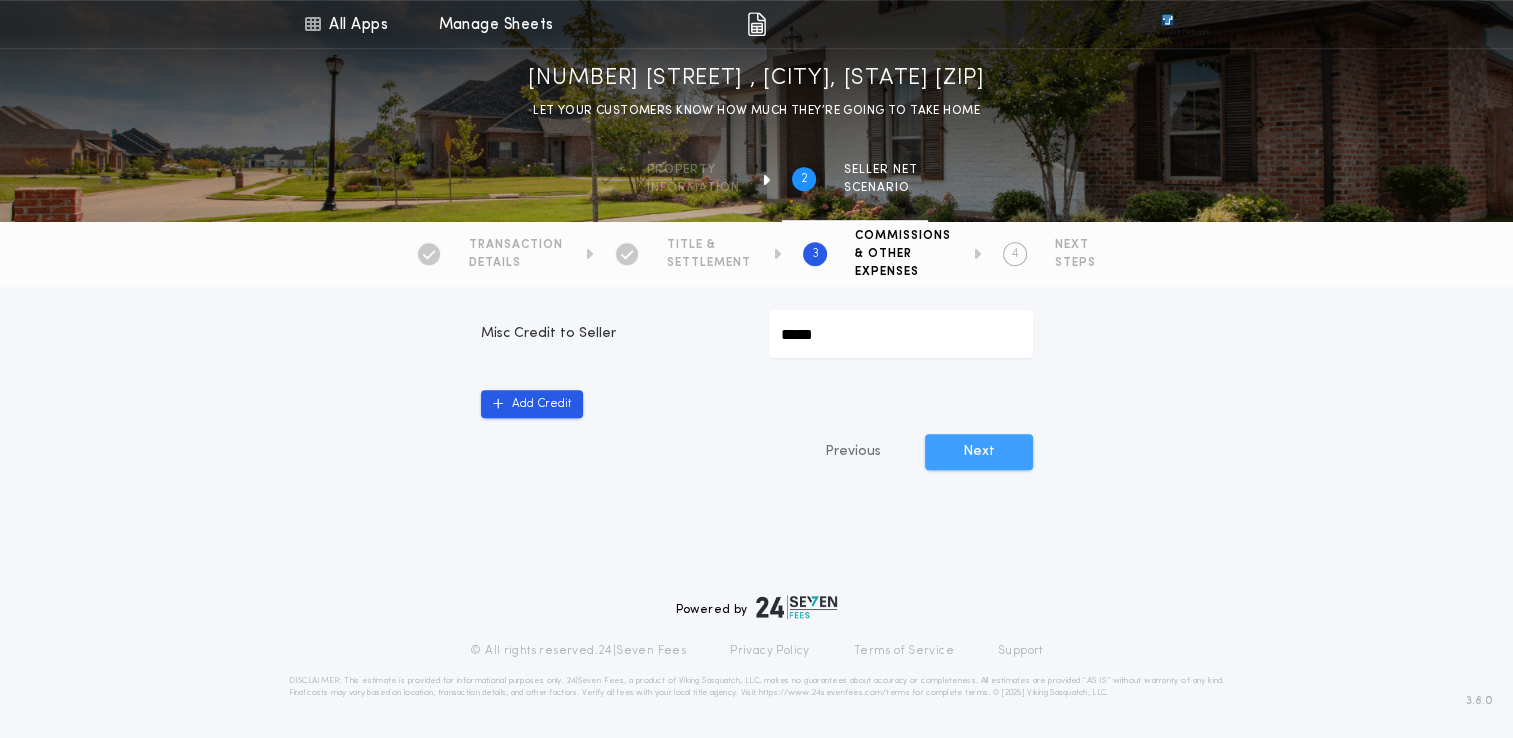click on "Next" at bounding box center [979, 452] 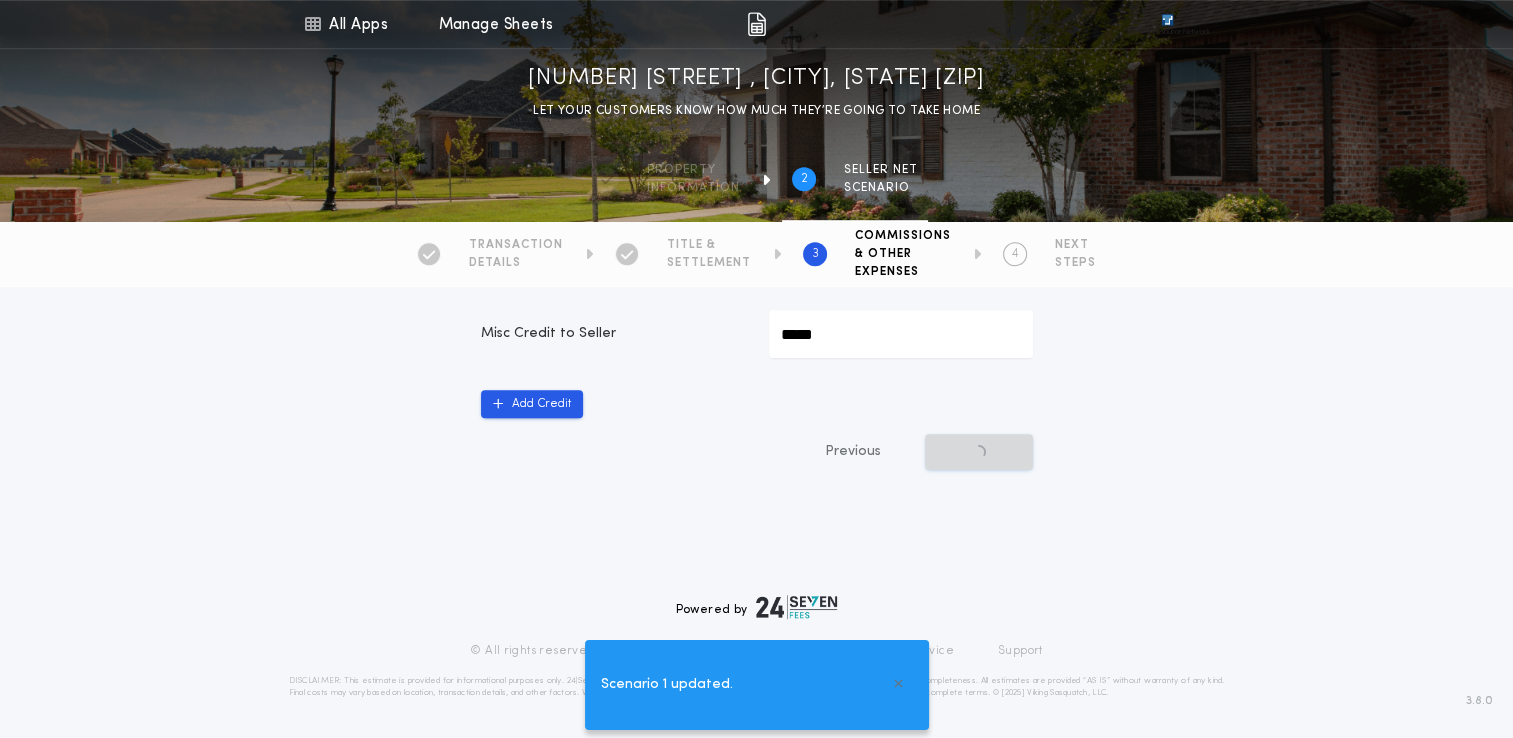 scroll, scrollTop: 0, scrollLeft: 0, axis: both 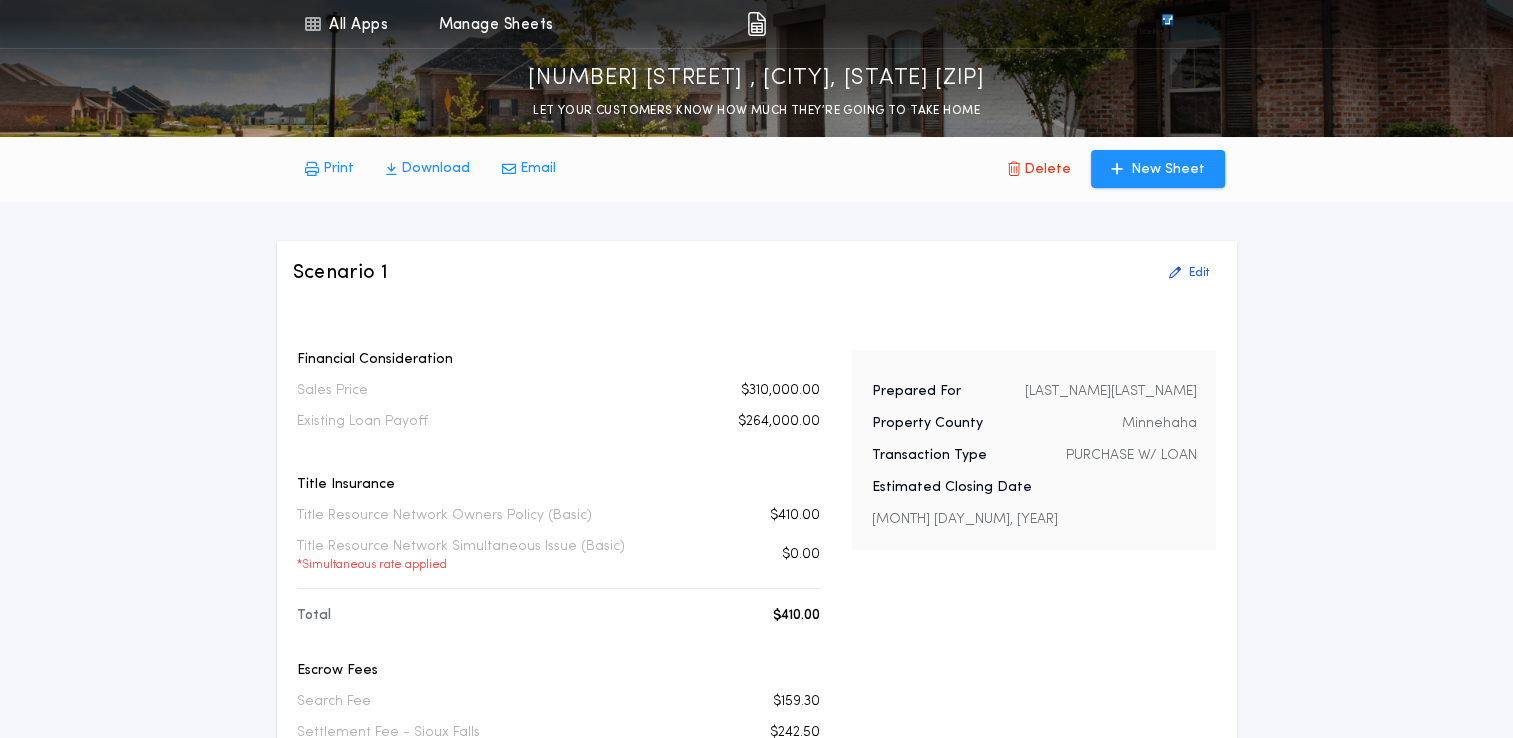 drag, startPoint x: 1512, startPoint y: 172, endPoint x: 1485, endPoint y: 377, distance: 206.7704 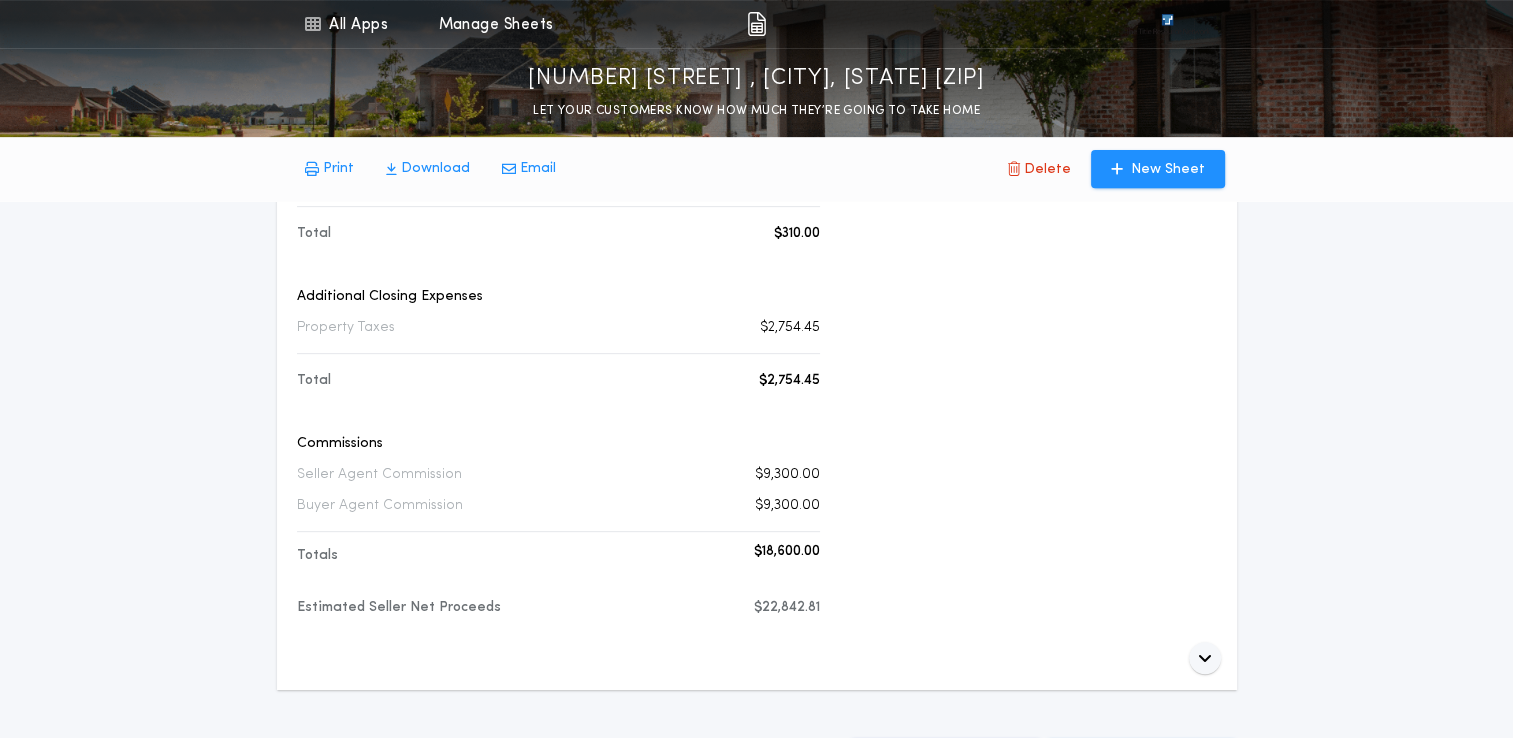 scroll, scrollTop: 790, scrollLeft: 0, axis: vertical 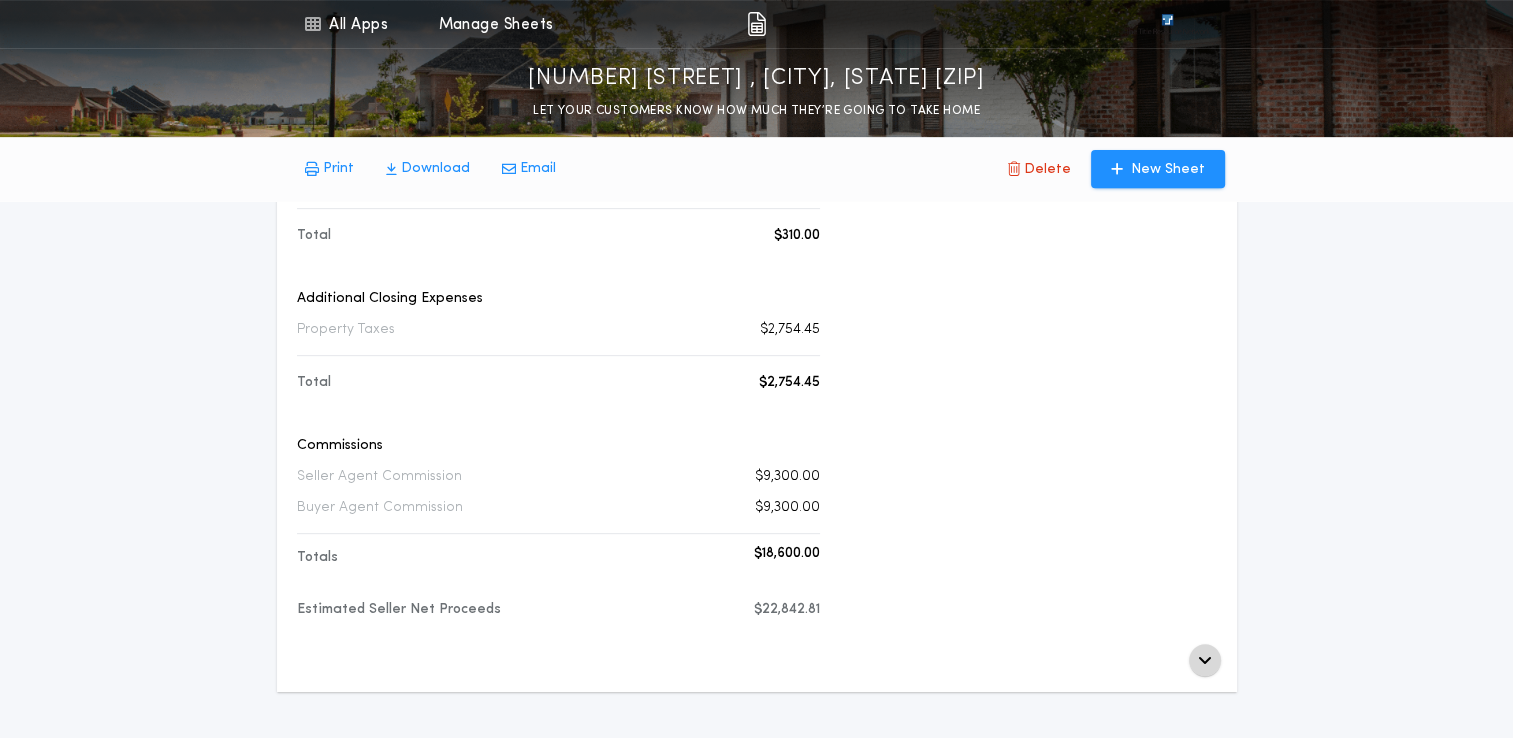 click at bounding box center (1205, 660) 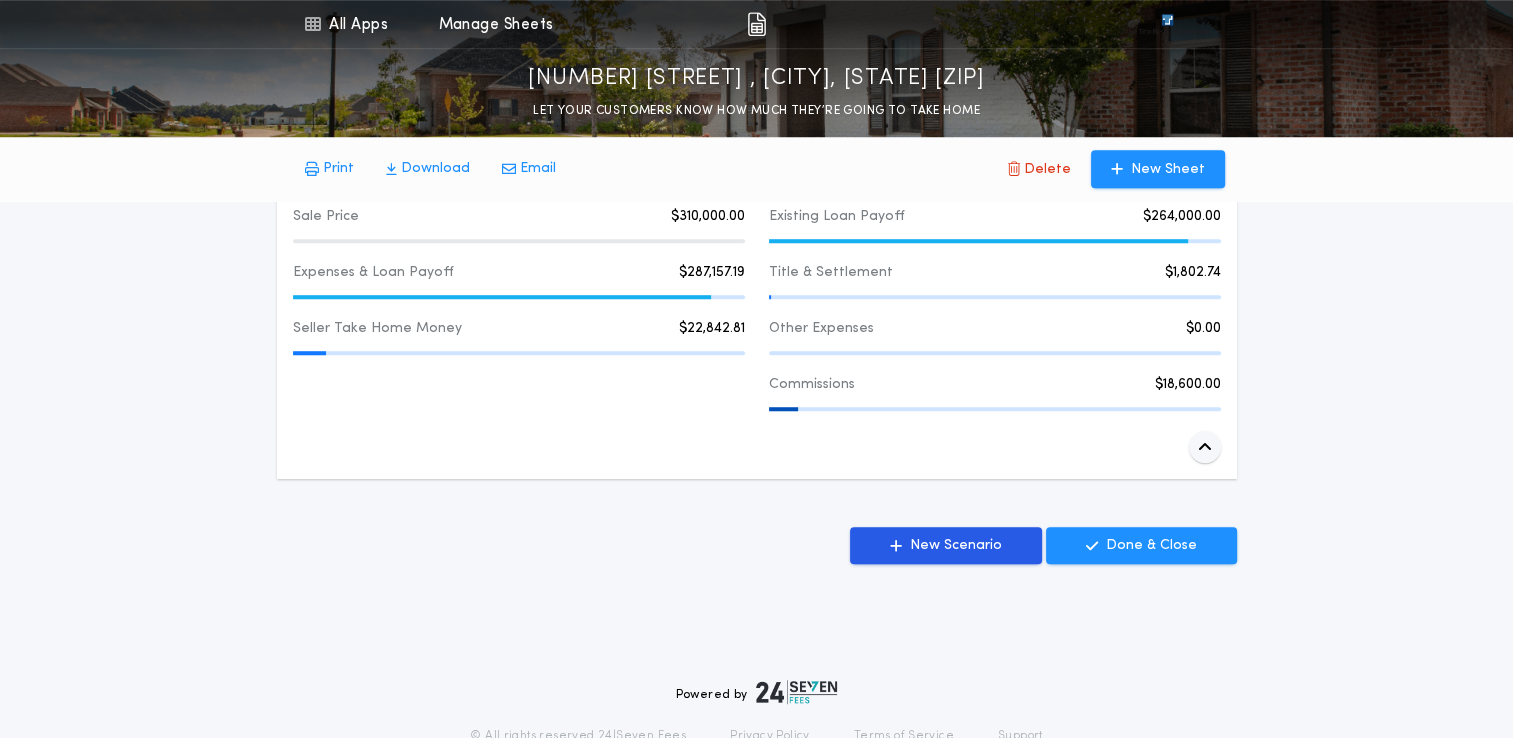 scroll, scrollTop: 1488, scrollLeft: 0, axis: vertical 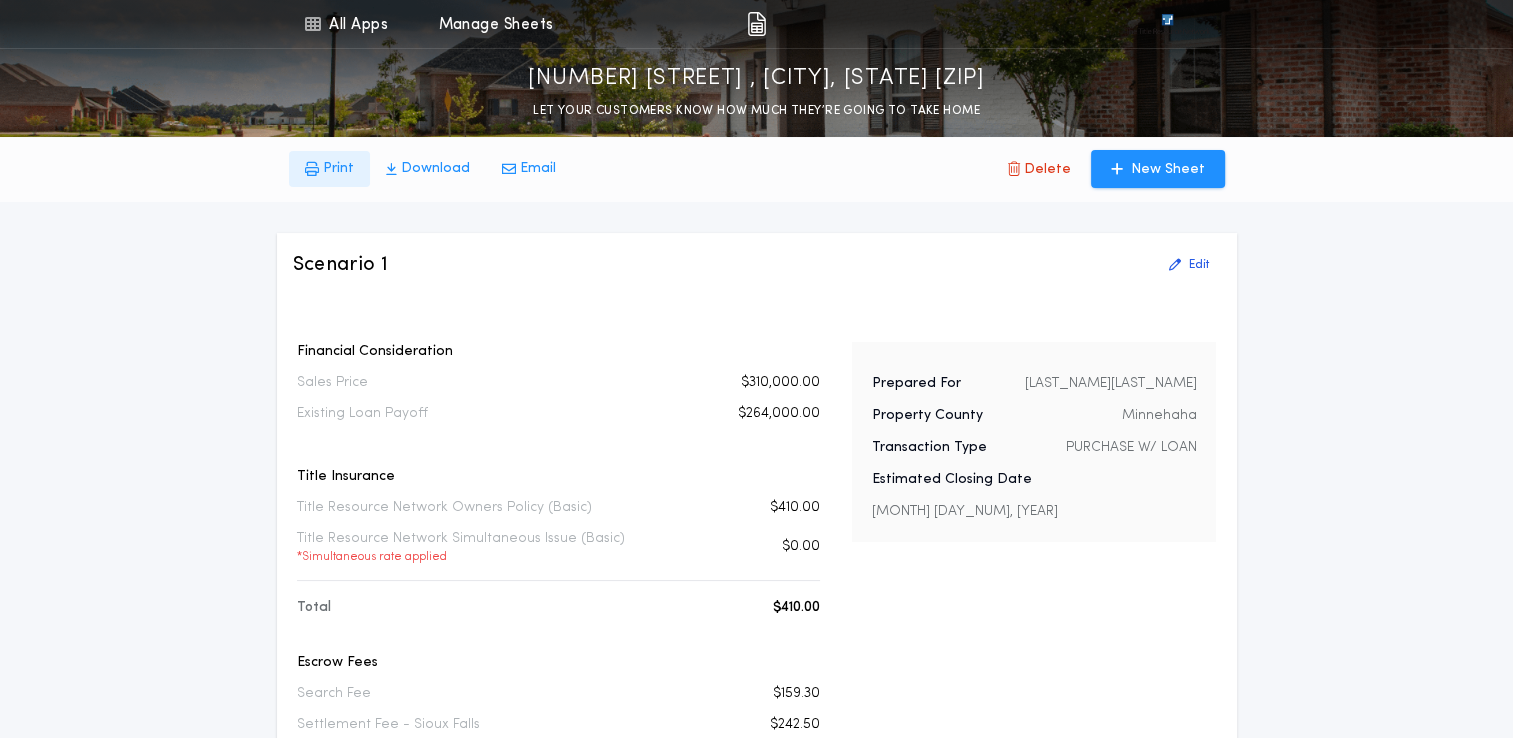 click on "Print" at bounding box center [338, 169] 